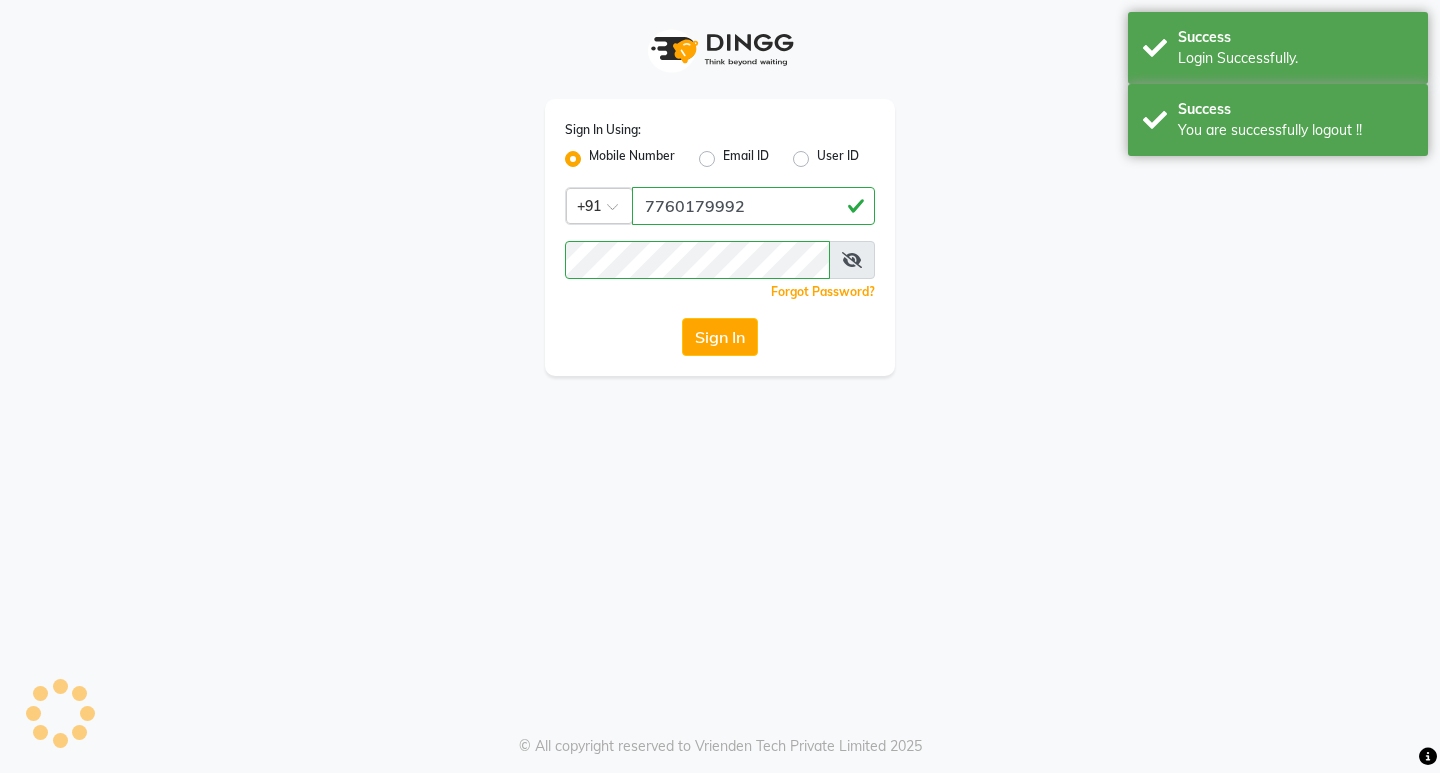 scroll, scrollTop: 0, scrollLeft: 0, axis: both 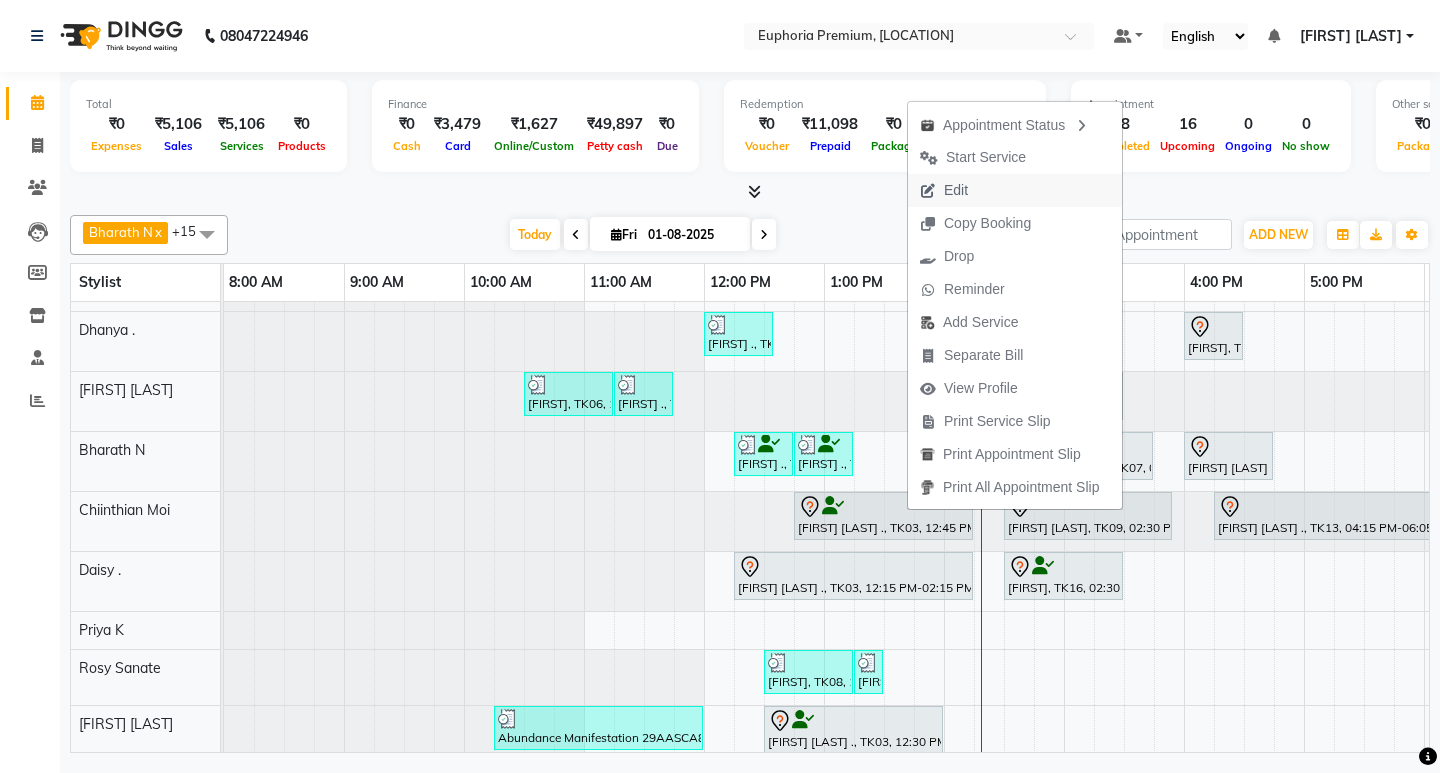 click on "Edit" at bounding box center (956, 190) 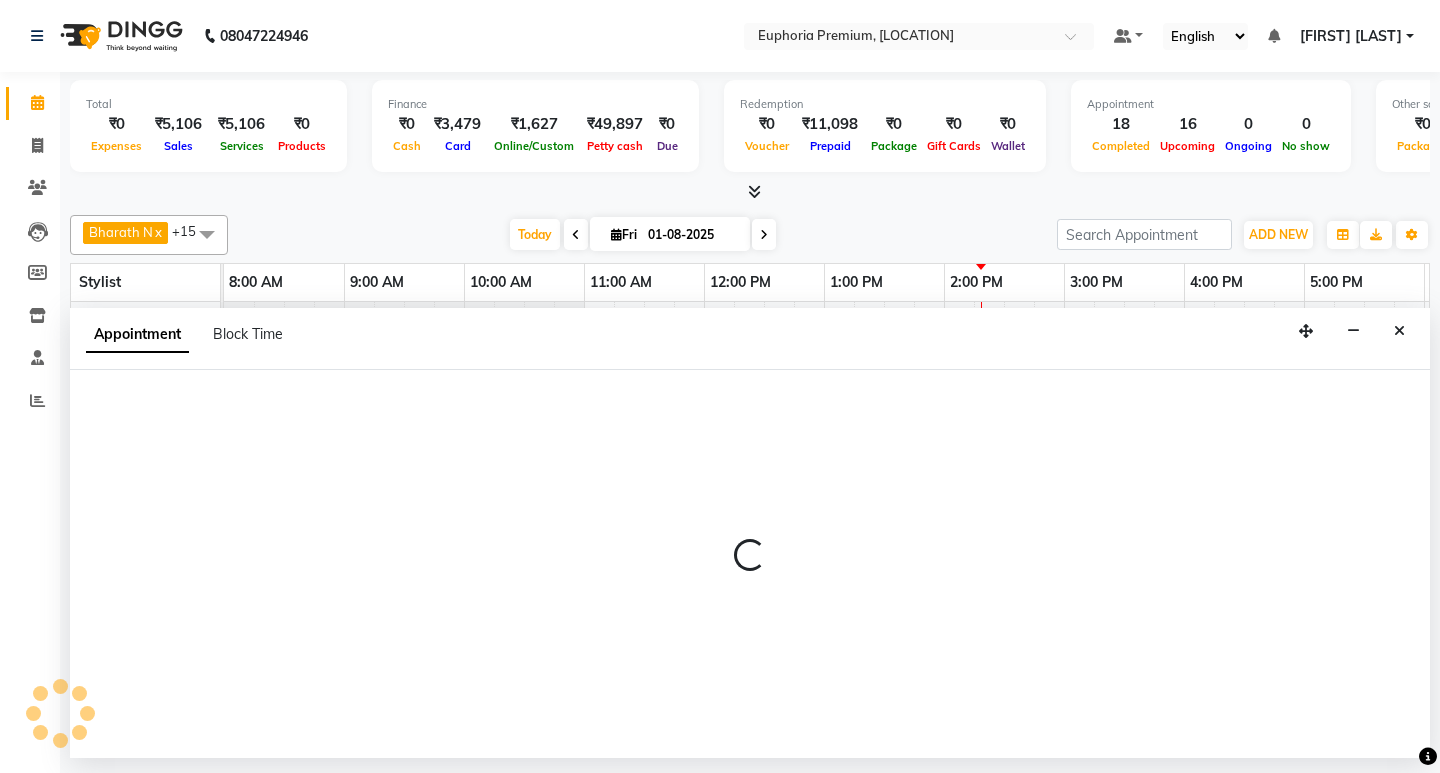 select on "tentative" 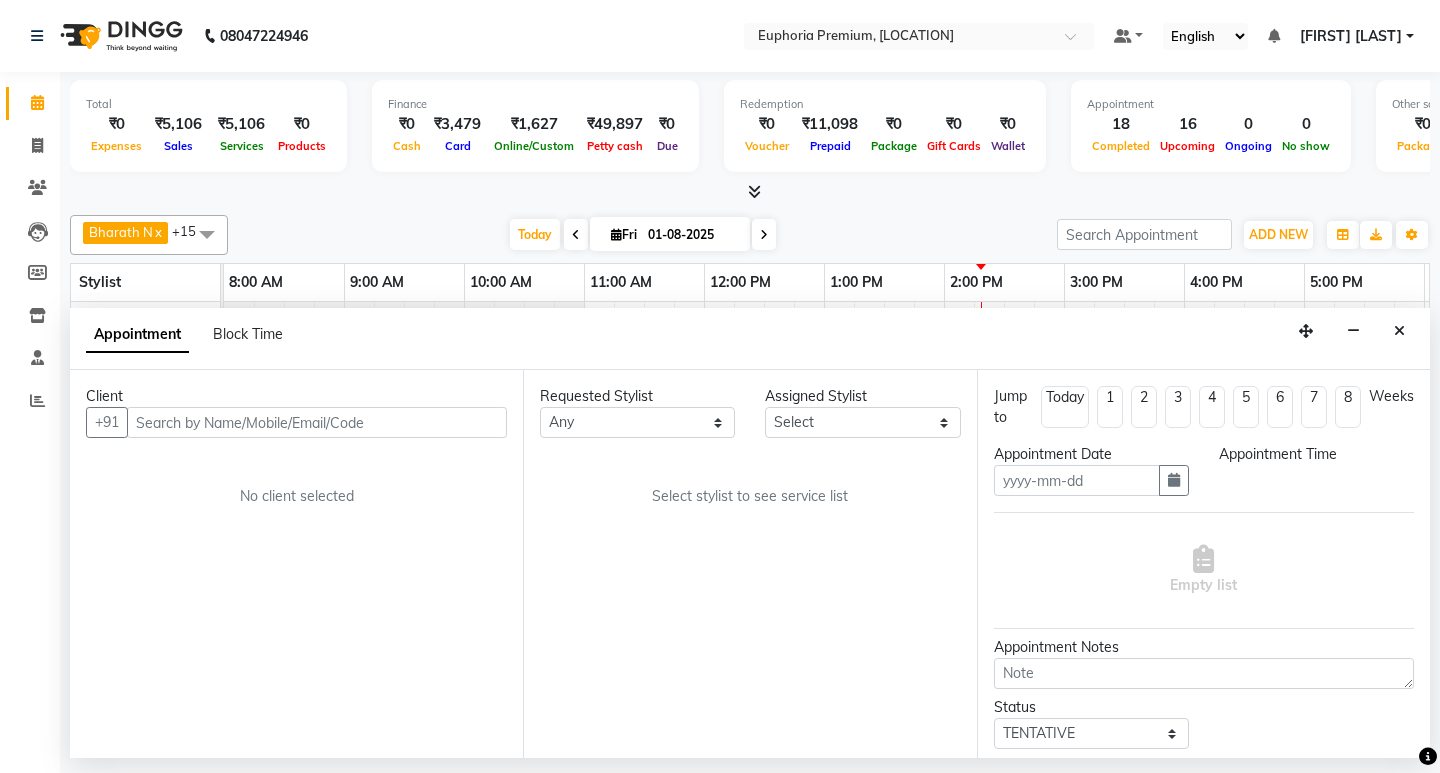 type on "01-08-2025" 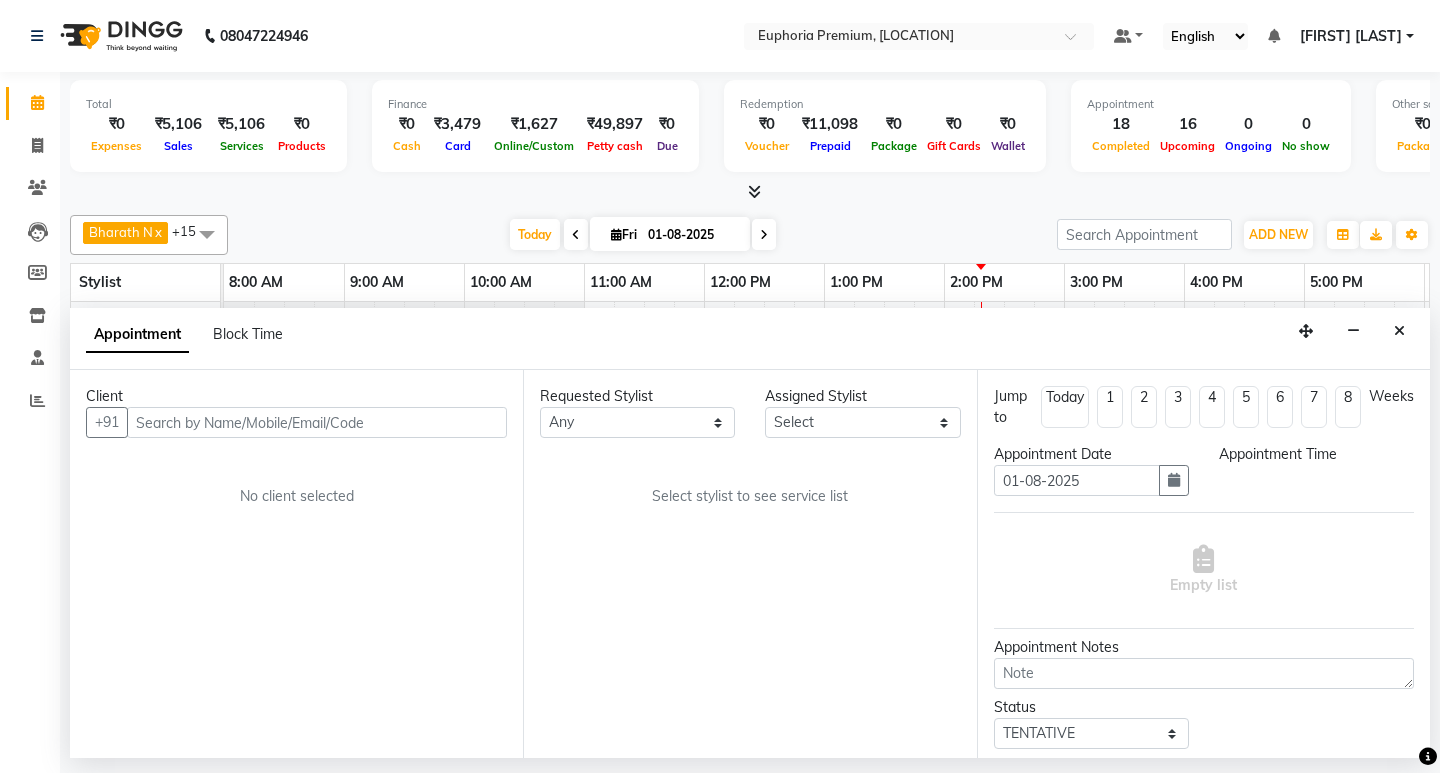 select on "71621" 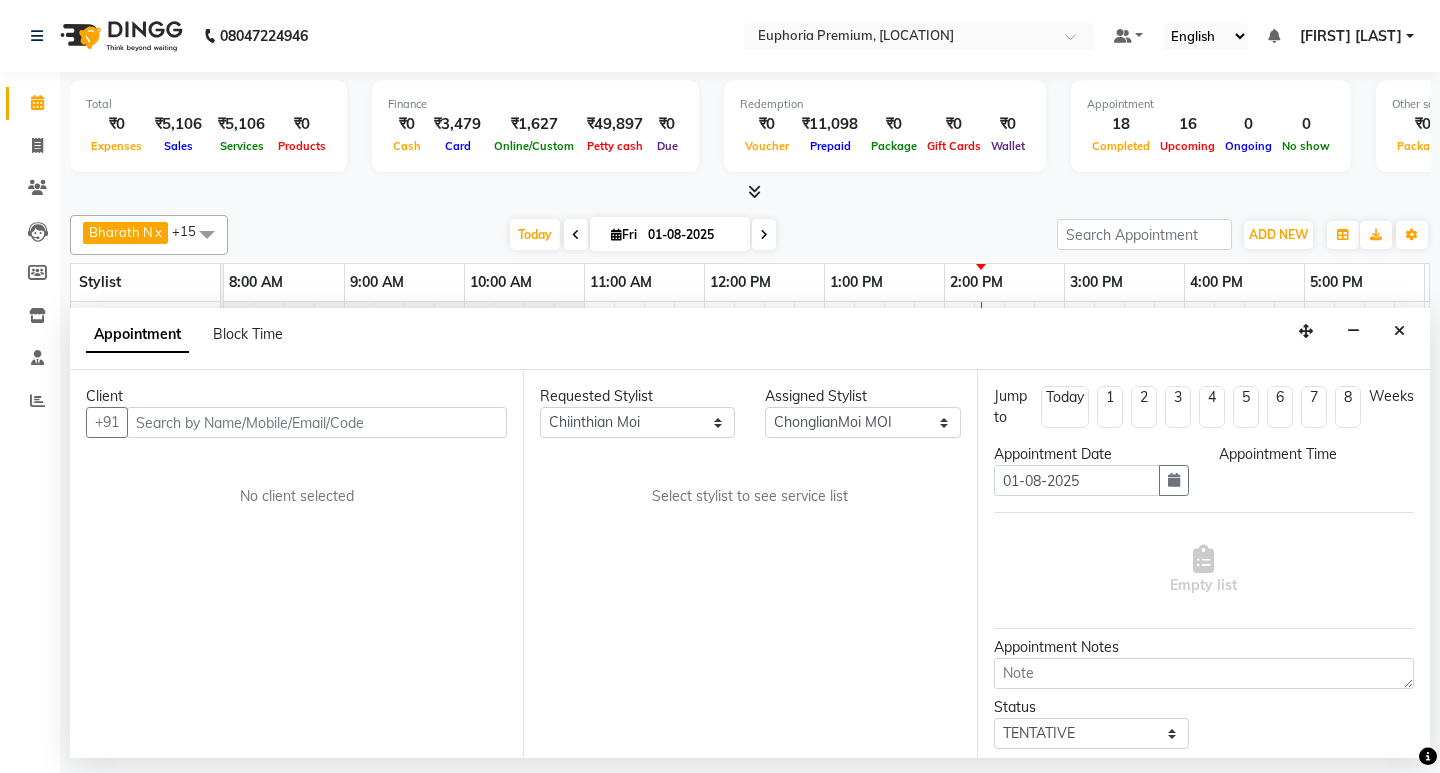 select on "735" 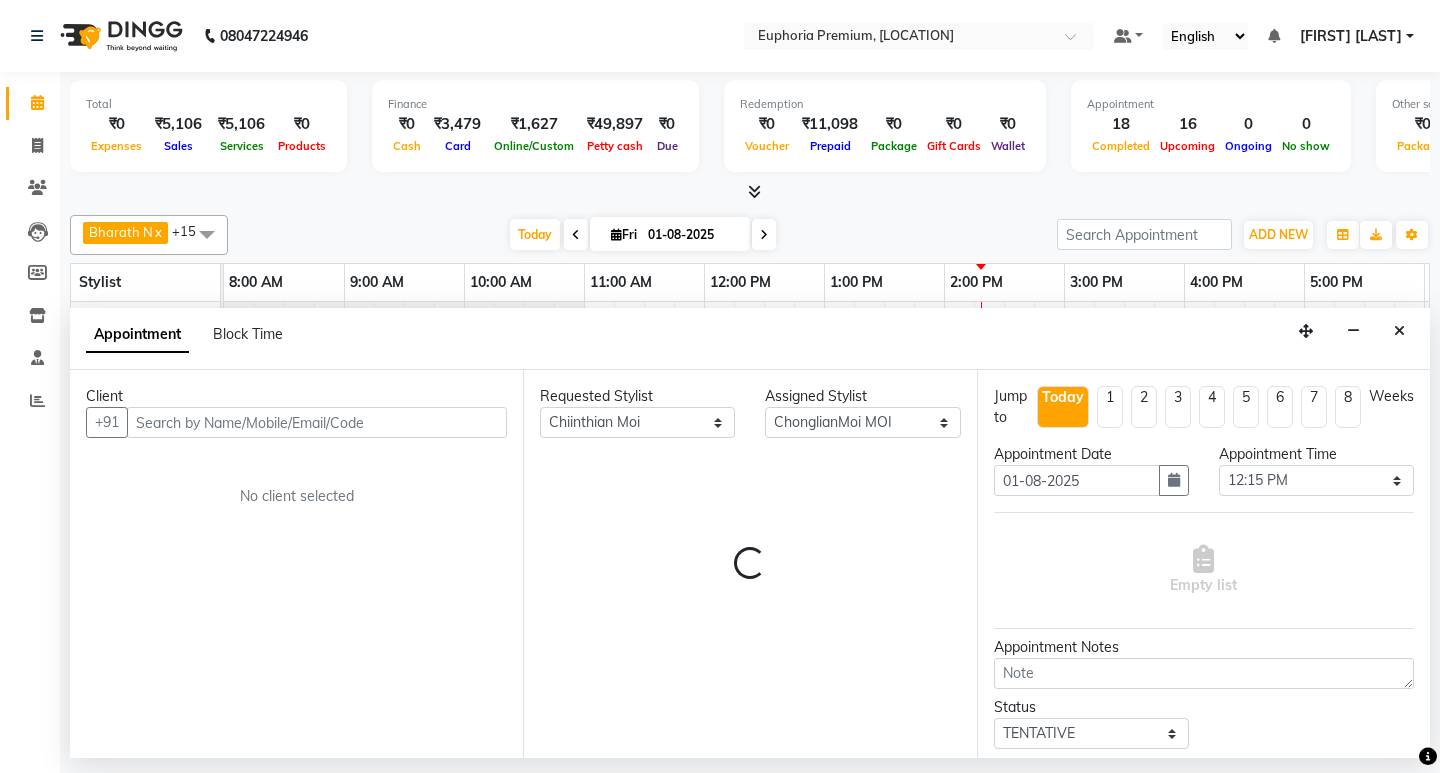 scroll, scrollTop: 0, scrollLeft: 475, axis: horizontal 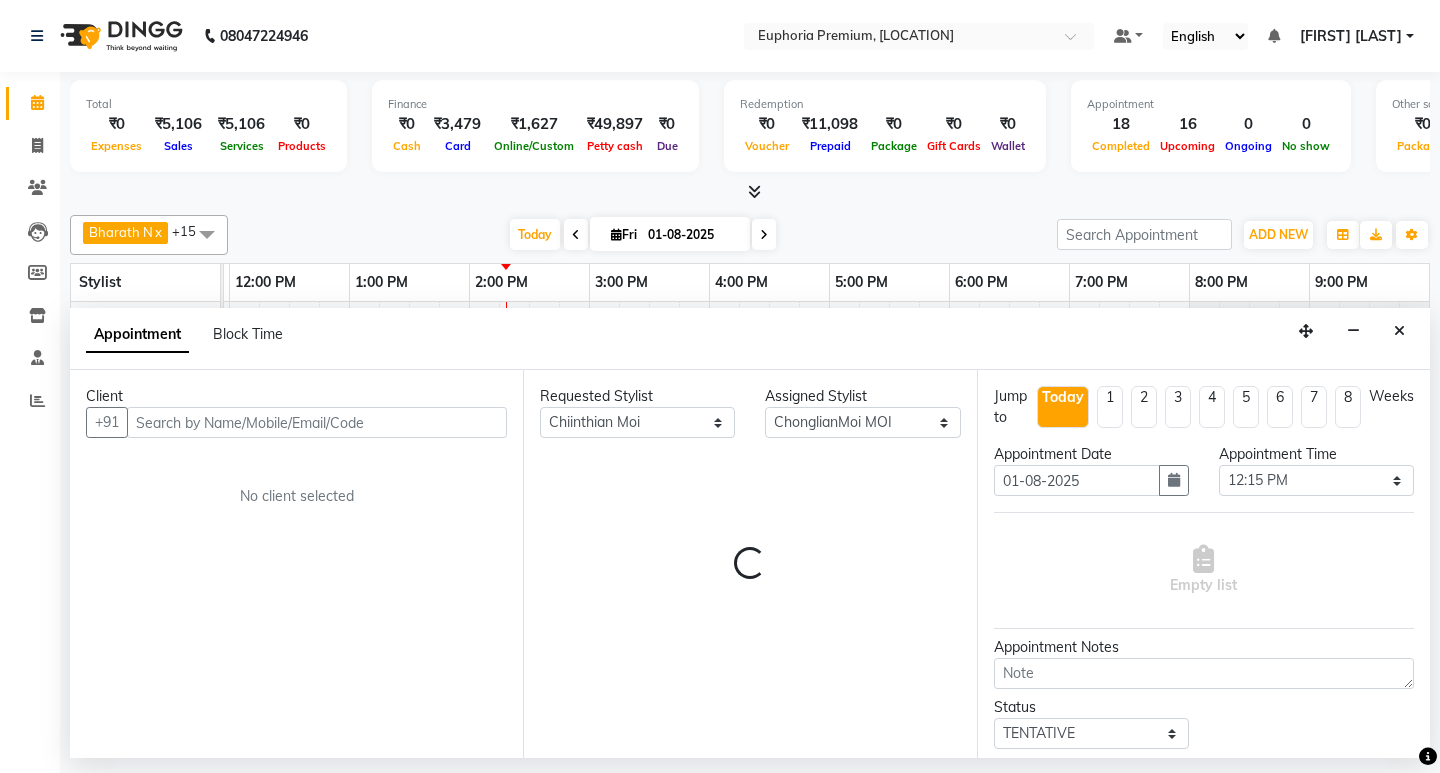 select on "4006" 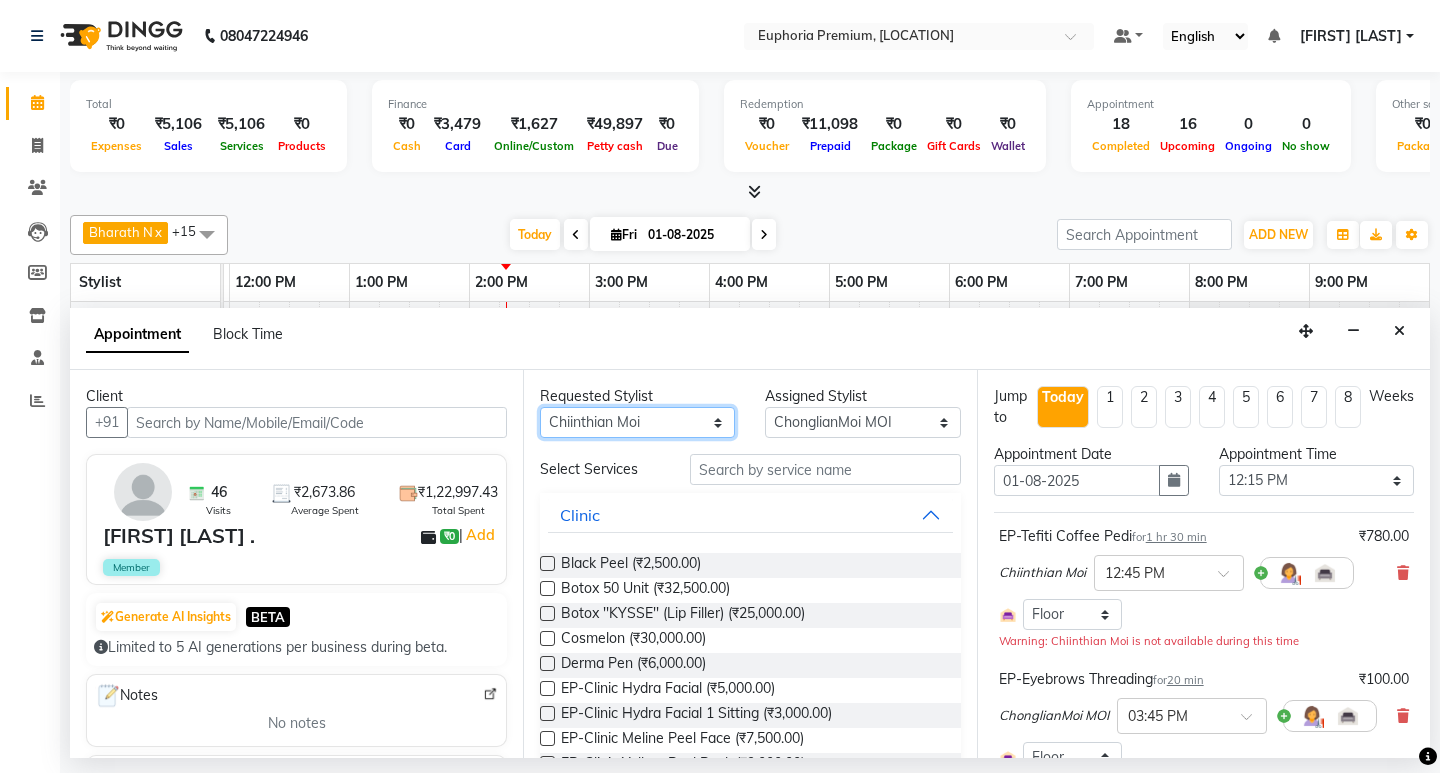 click on "Any [REDACTED]" at bounding box center [637, 422] 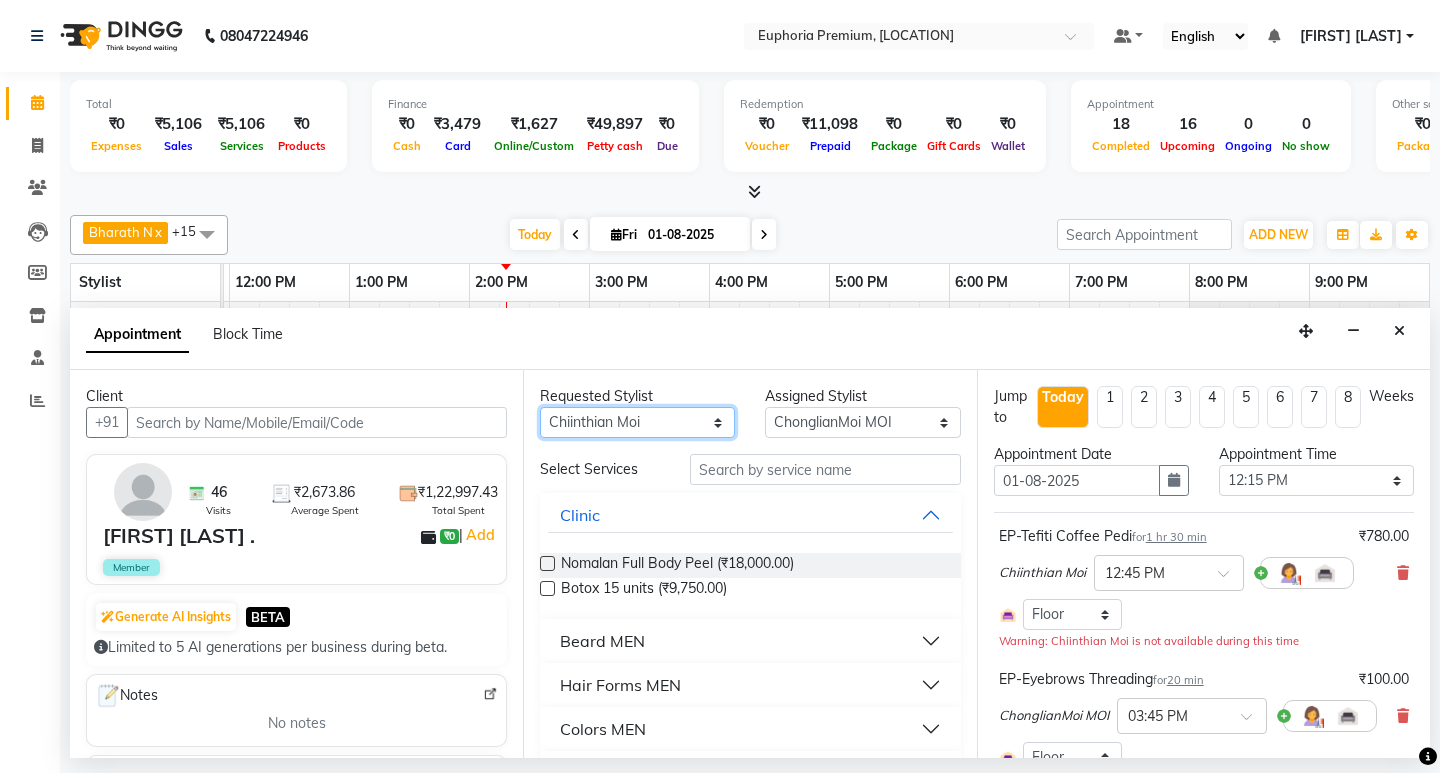 click on "Any [REDACTED]" at bounding box center [637, 422] 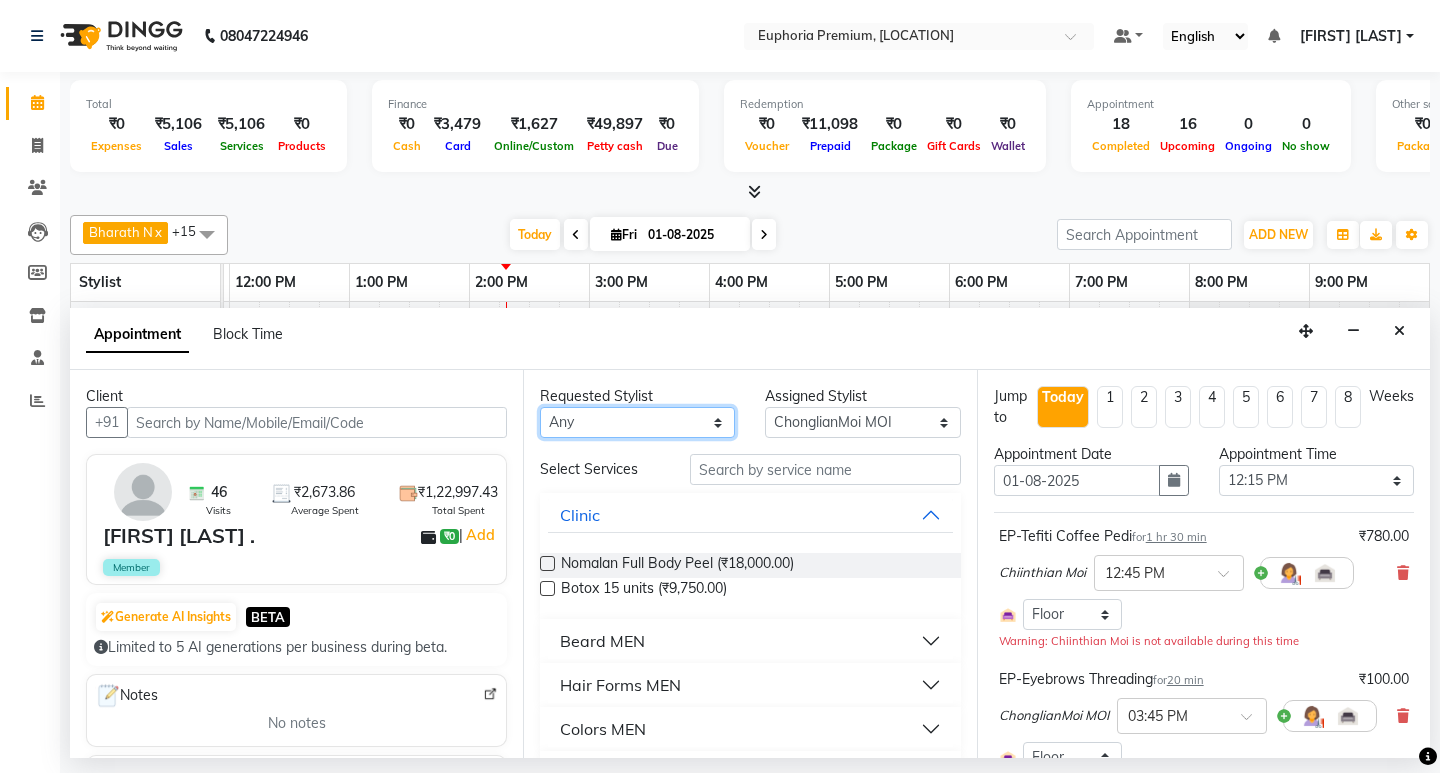 click on "Any [REDACTED]" at bounding box center (637, 422) 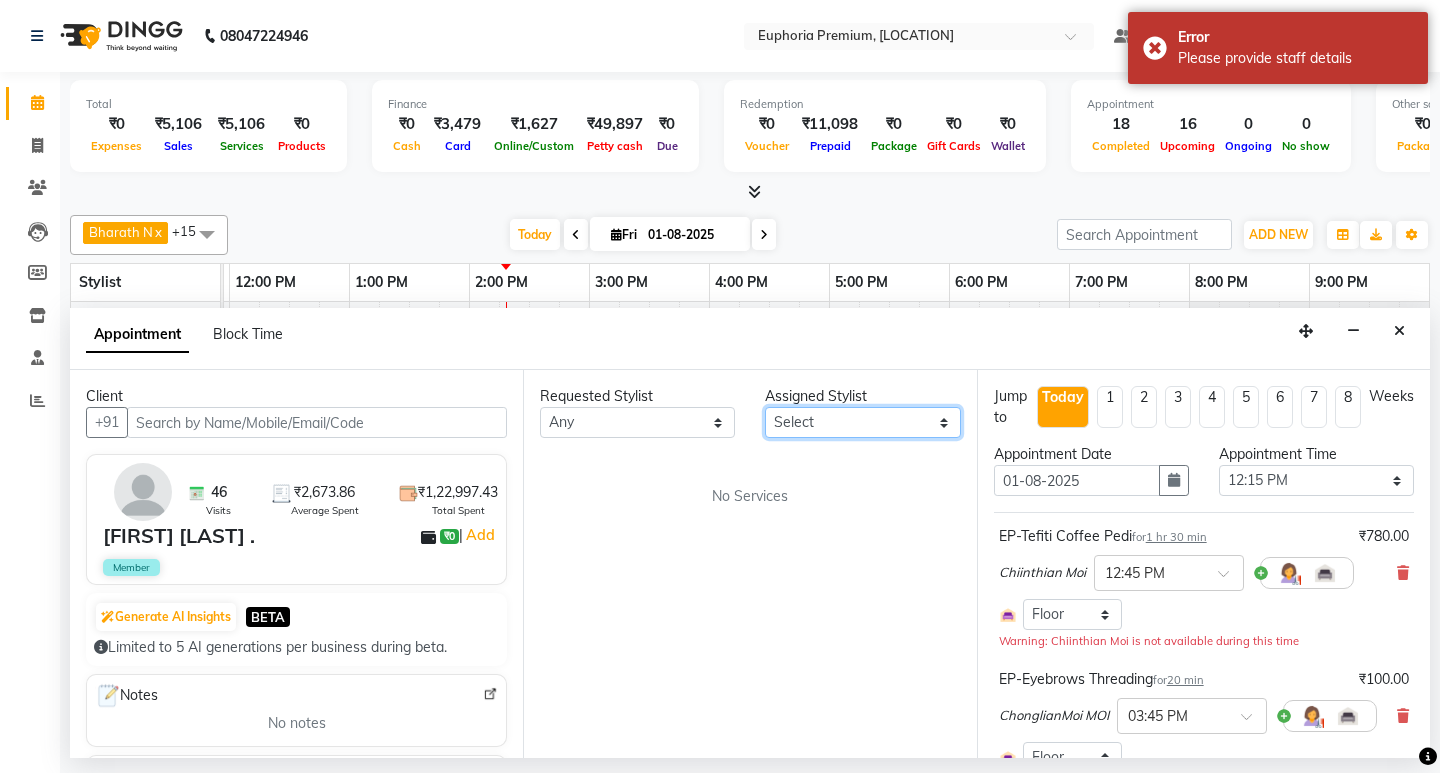 click on "Select [REDACTED]" at bounding box center [862, 422] 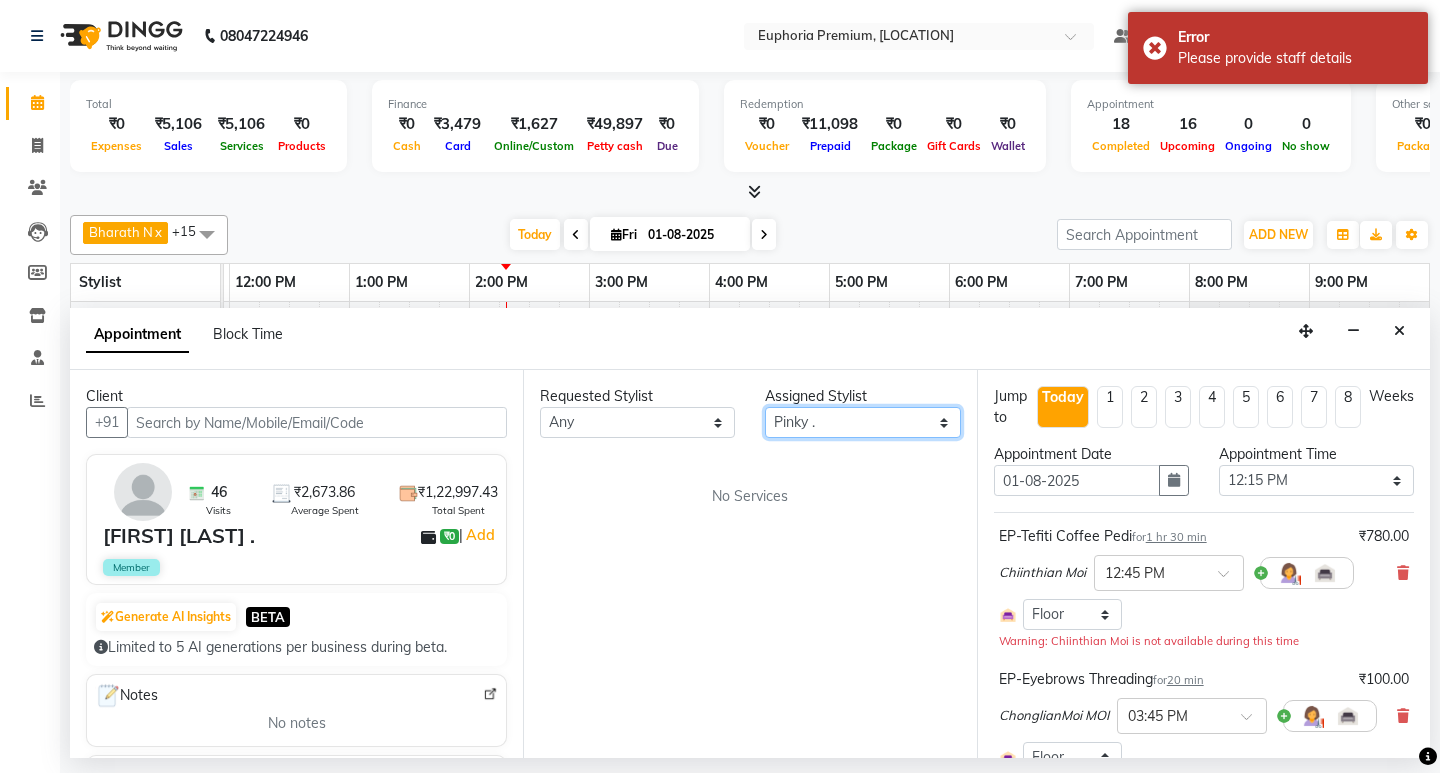 click on "Select [REDACTED]" at bounding box center (862, 422) 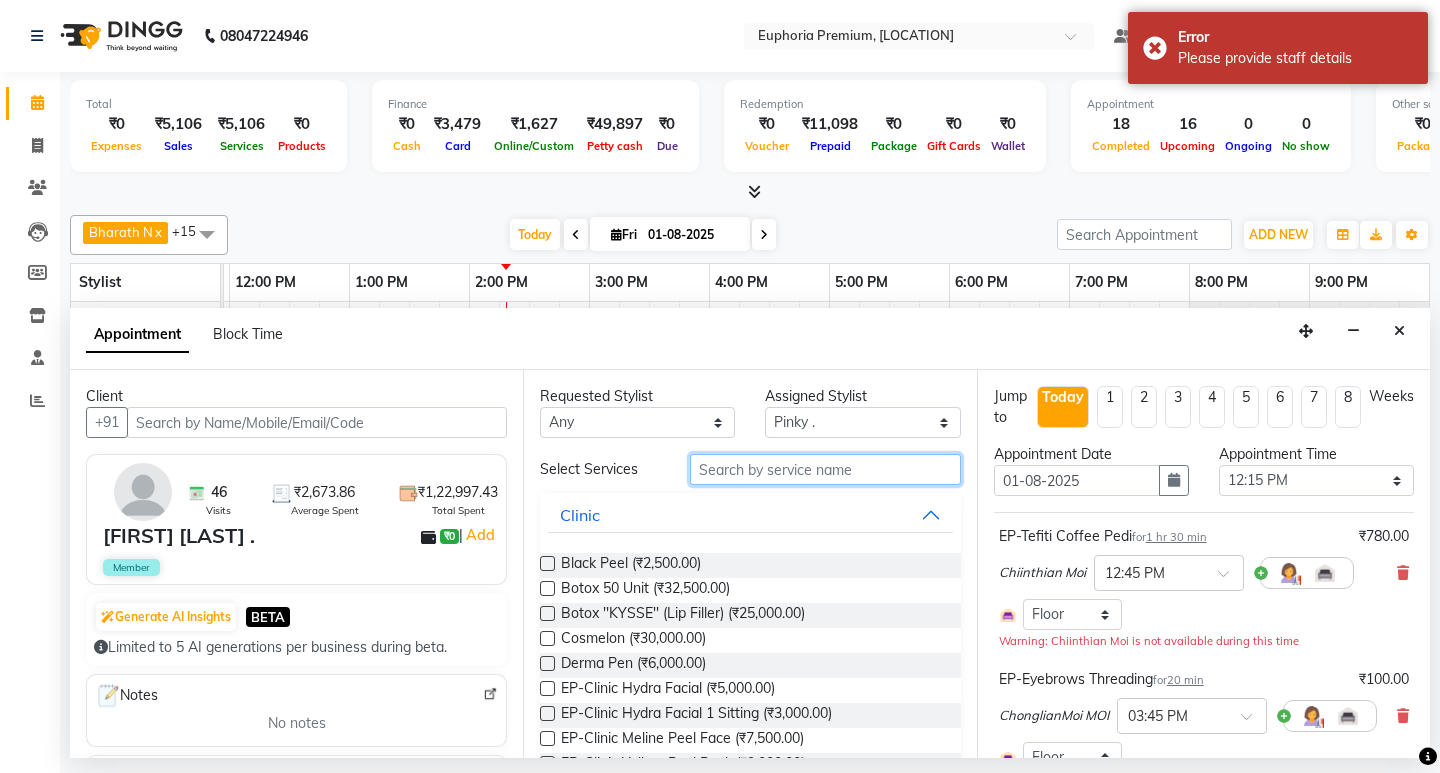 click at bounding box center (825, 469) 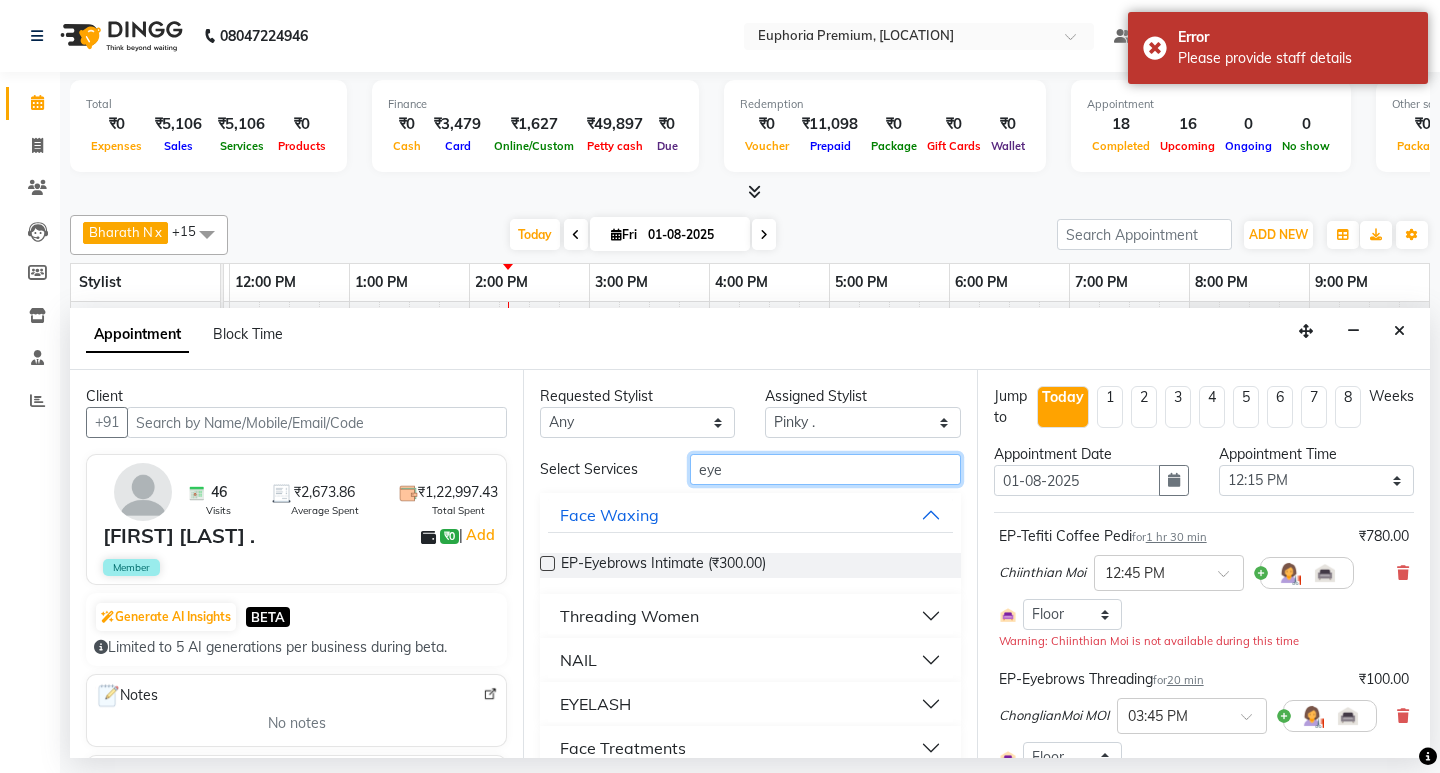 type on "eye" 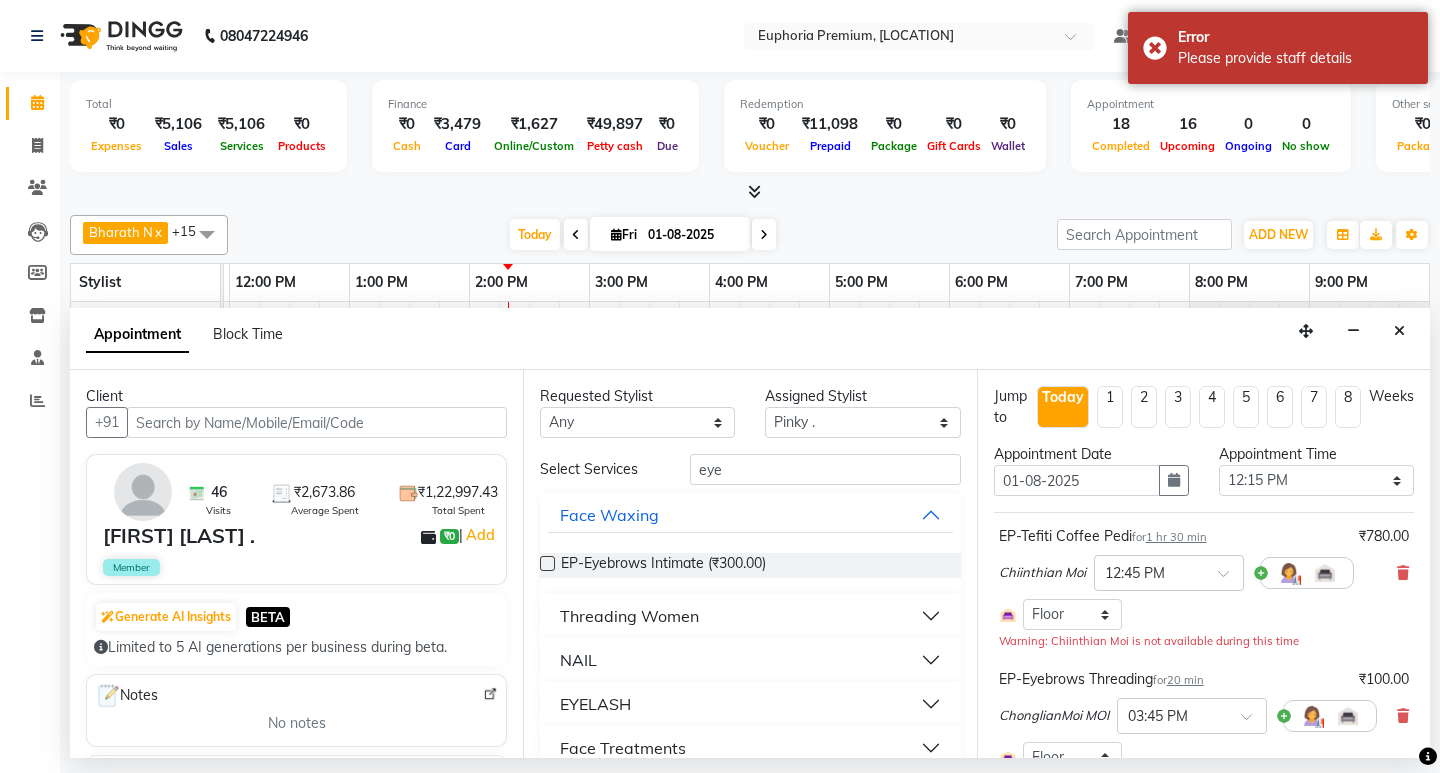 click on "Threading Women" at bounding box center [629, 616] 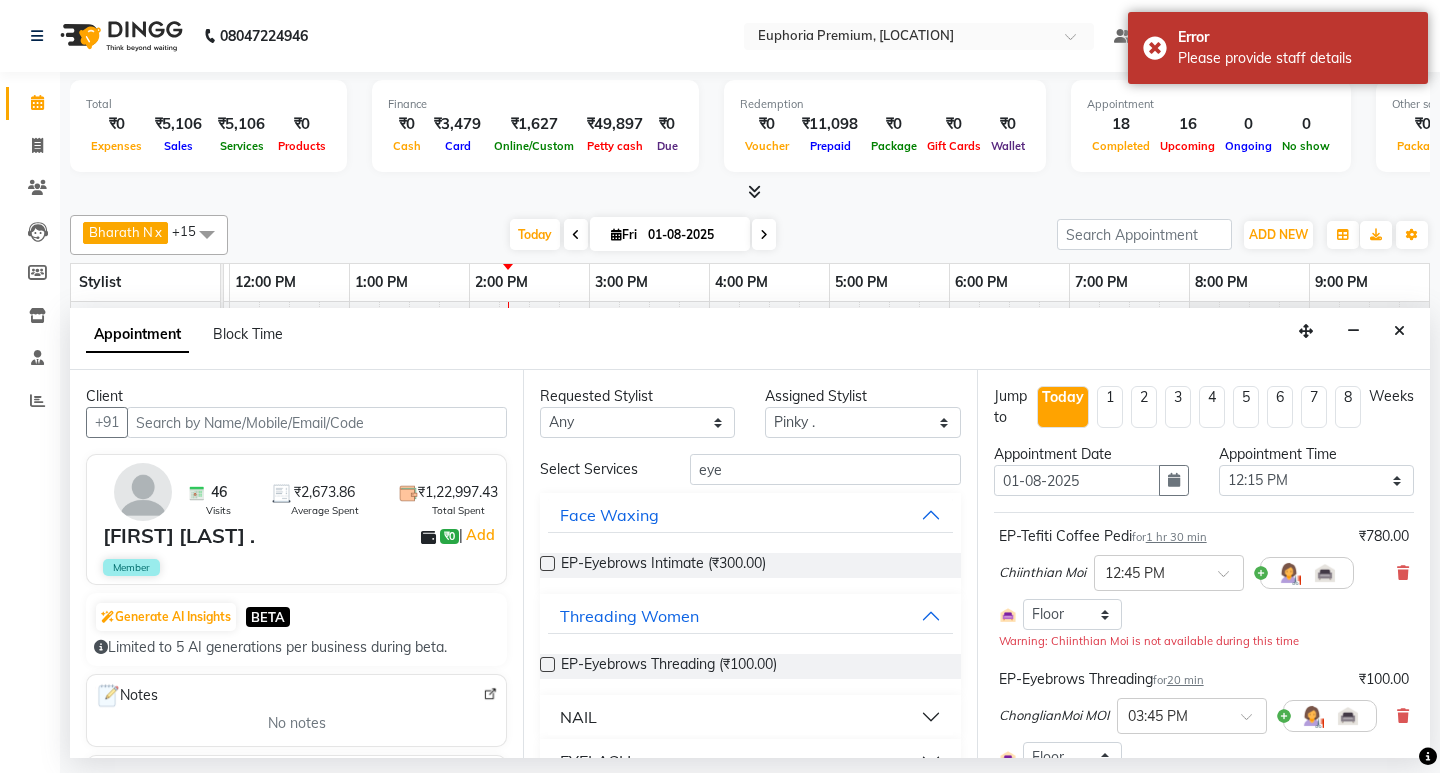 click at bounding box center (547, 664) 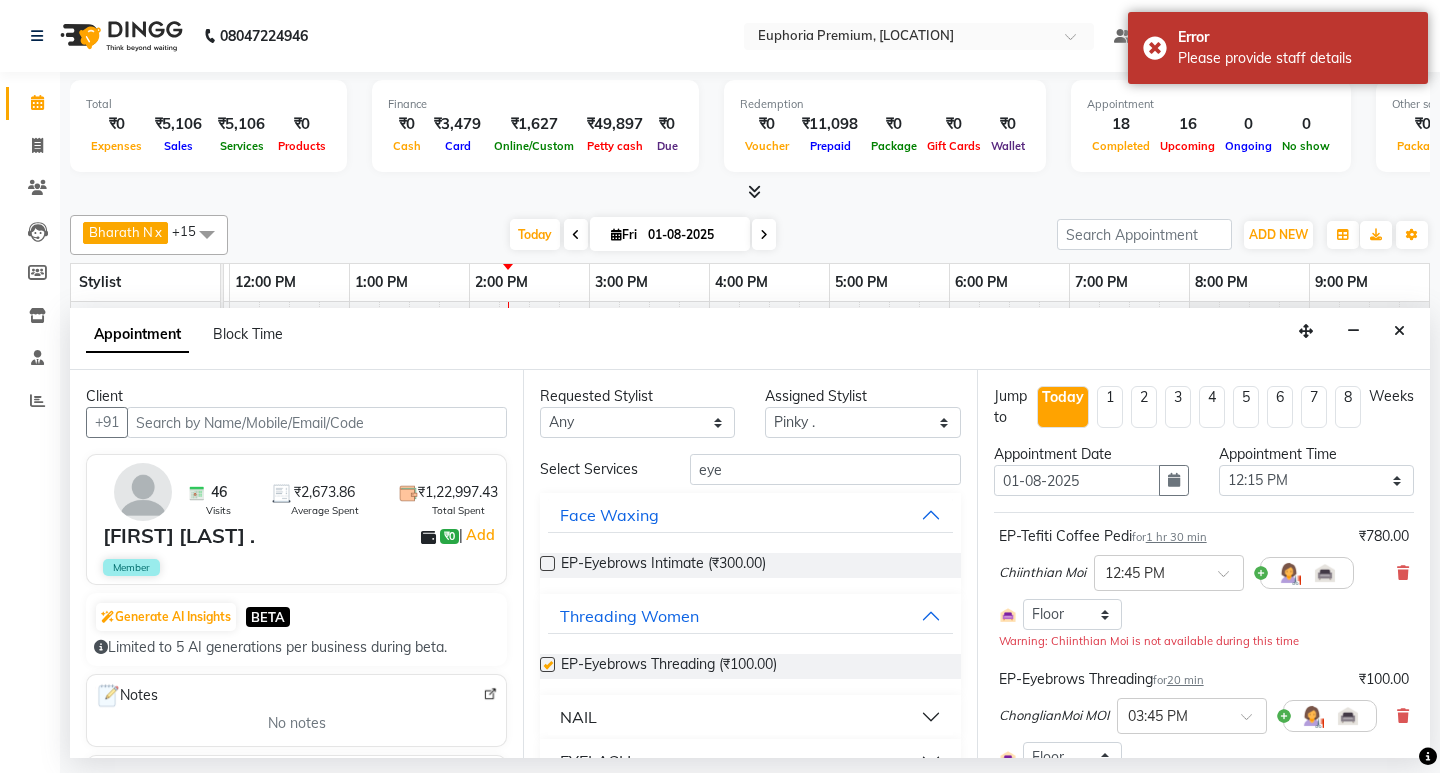 checkbox on "false" 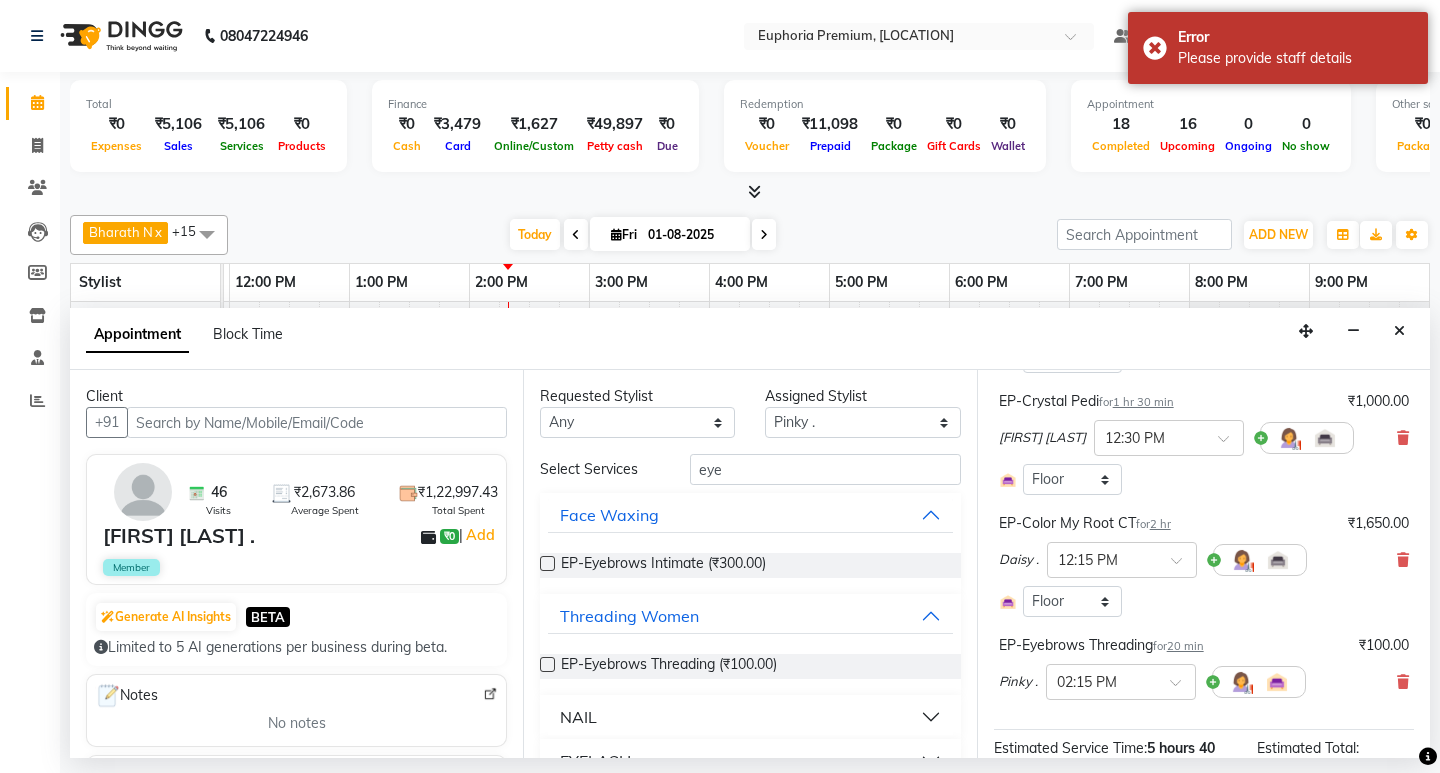 scroll, scrollTop: 200, scrollLeft: 0, axis: vertical 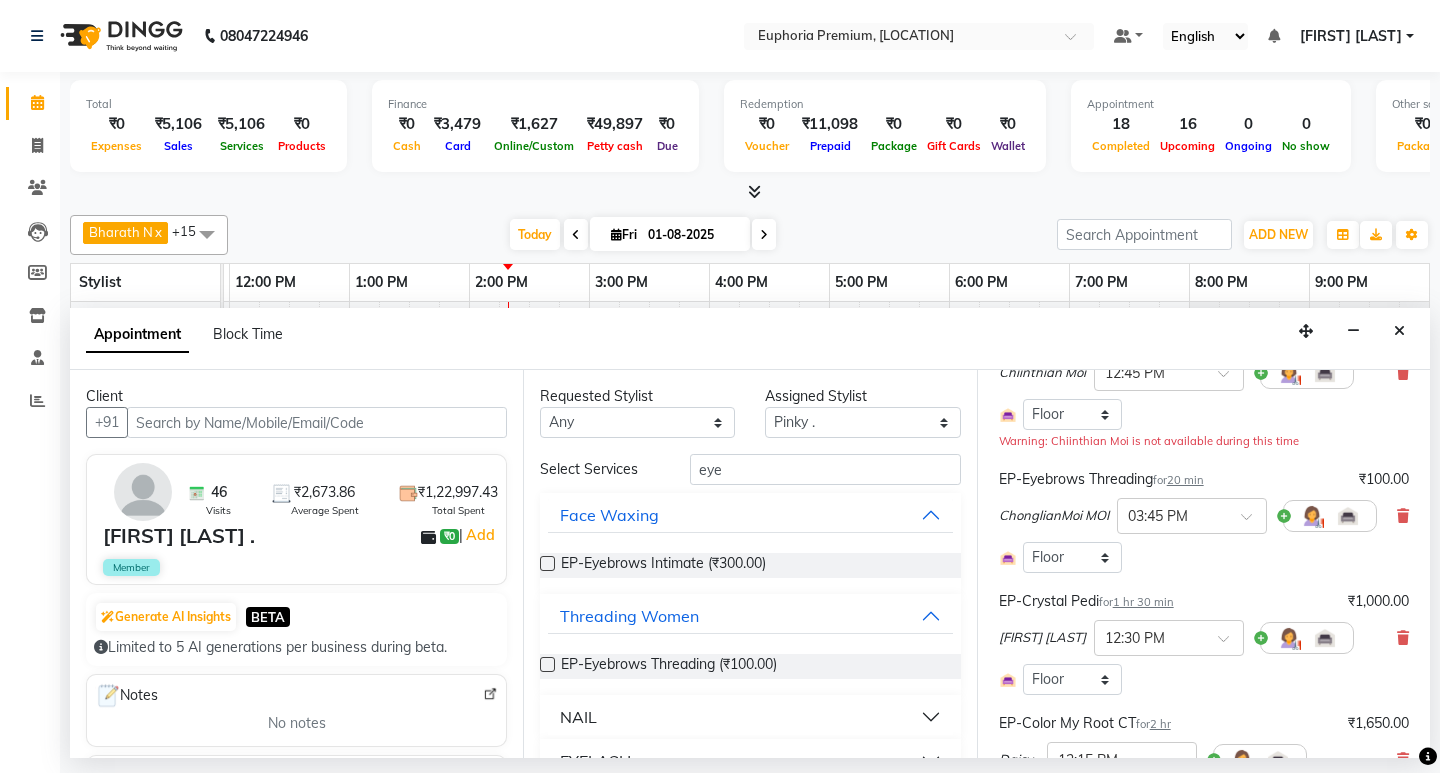 click on "20 min" at bounding box center [1185, 480] 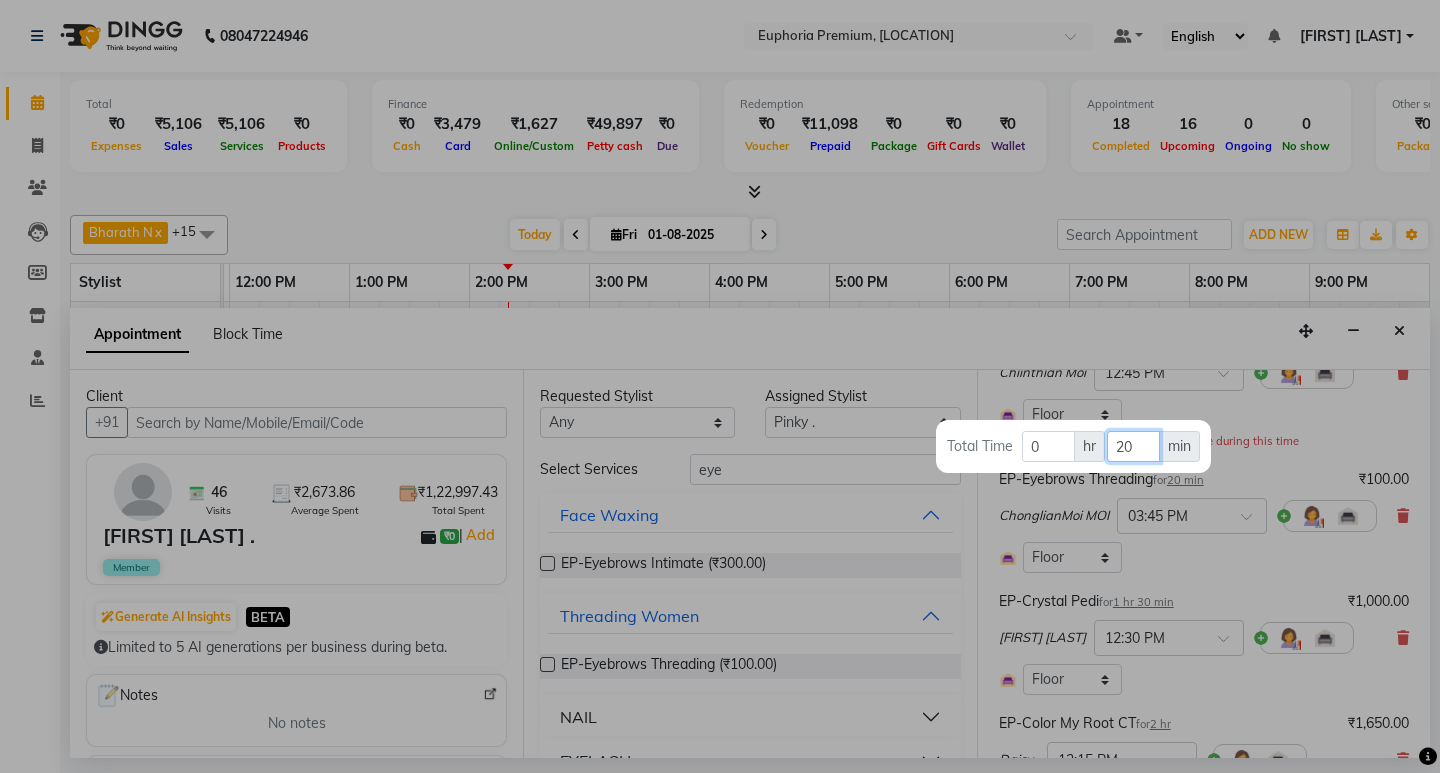 click on "20" at bounding box center (1133, 446) 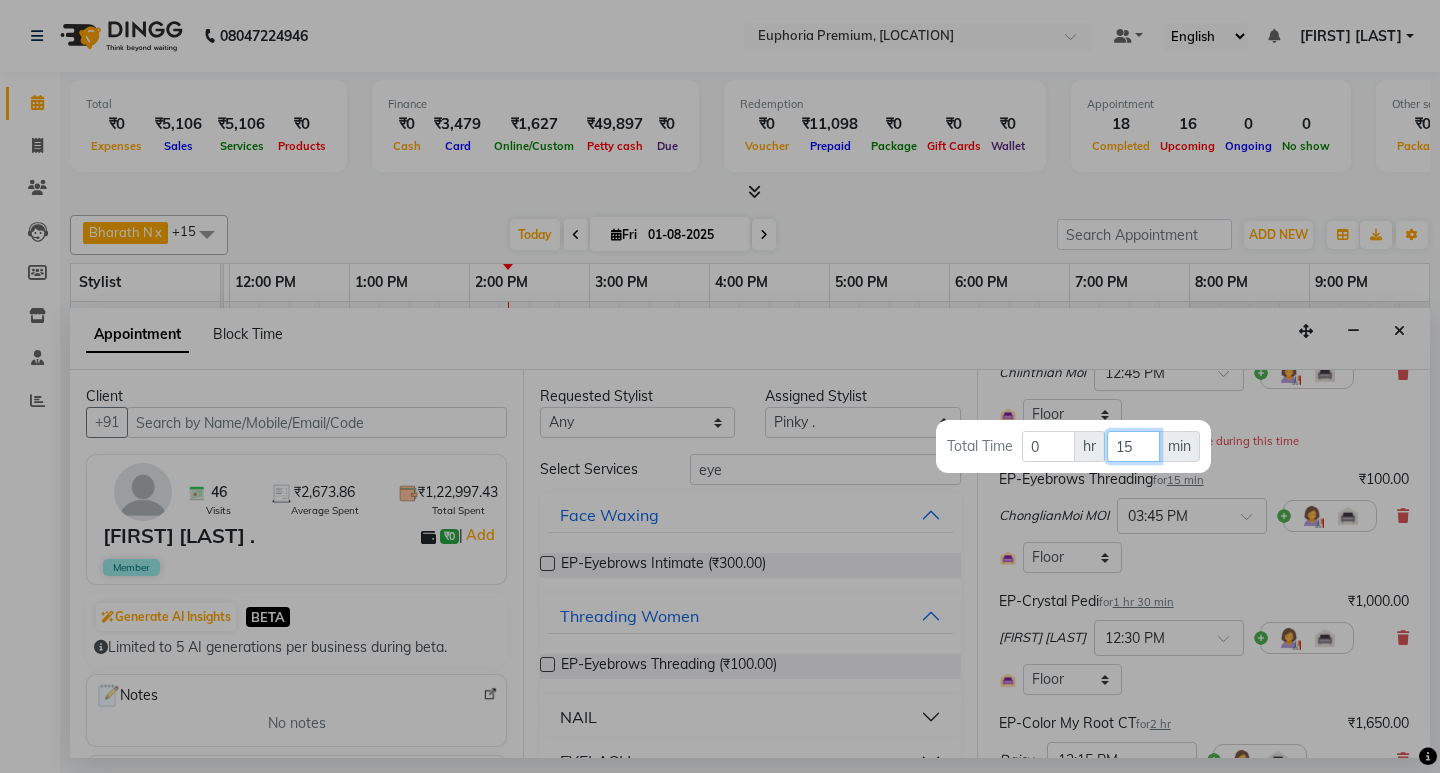 type on "15" 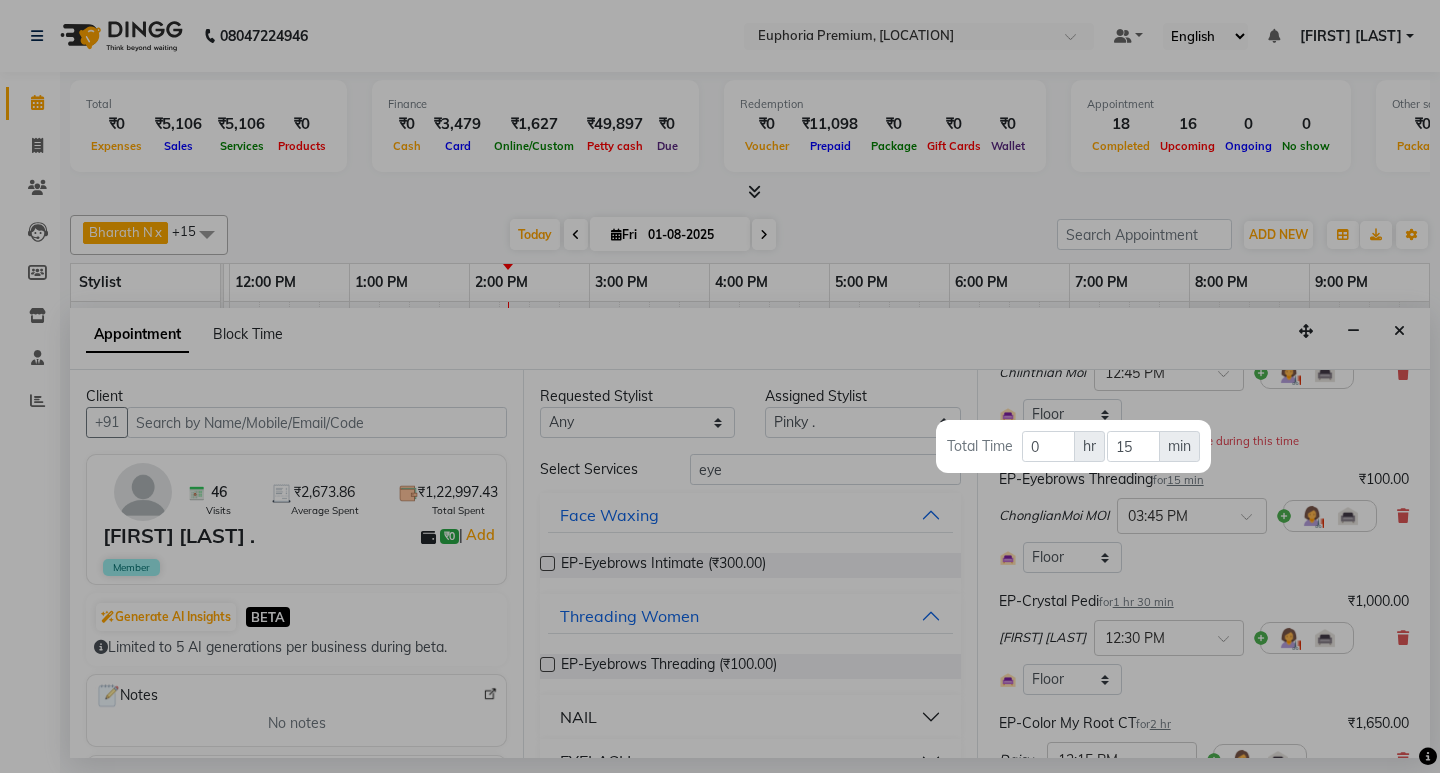 click at bounding box center [720, 386] 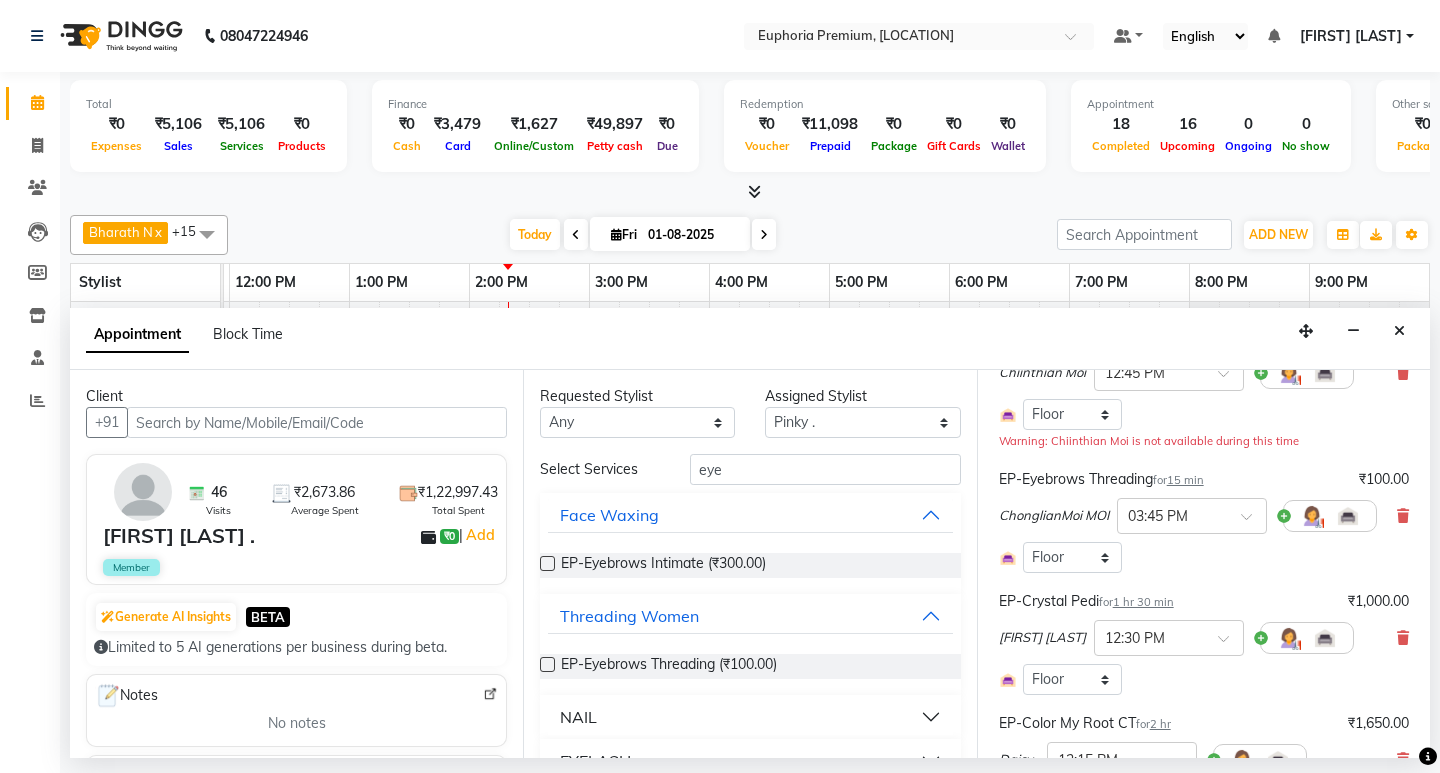 scroll, scrollTop: 613, scrollLeft: 0, axis: vertical 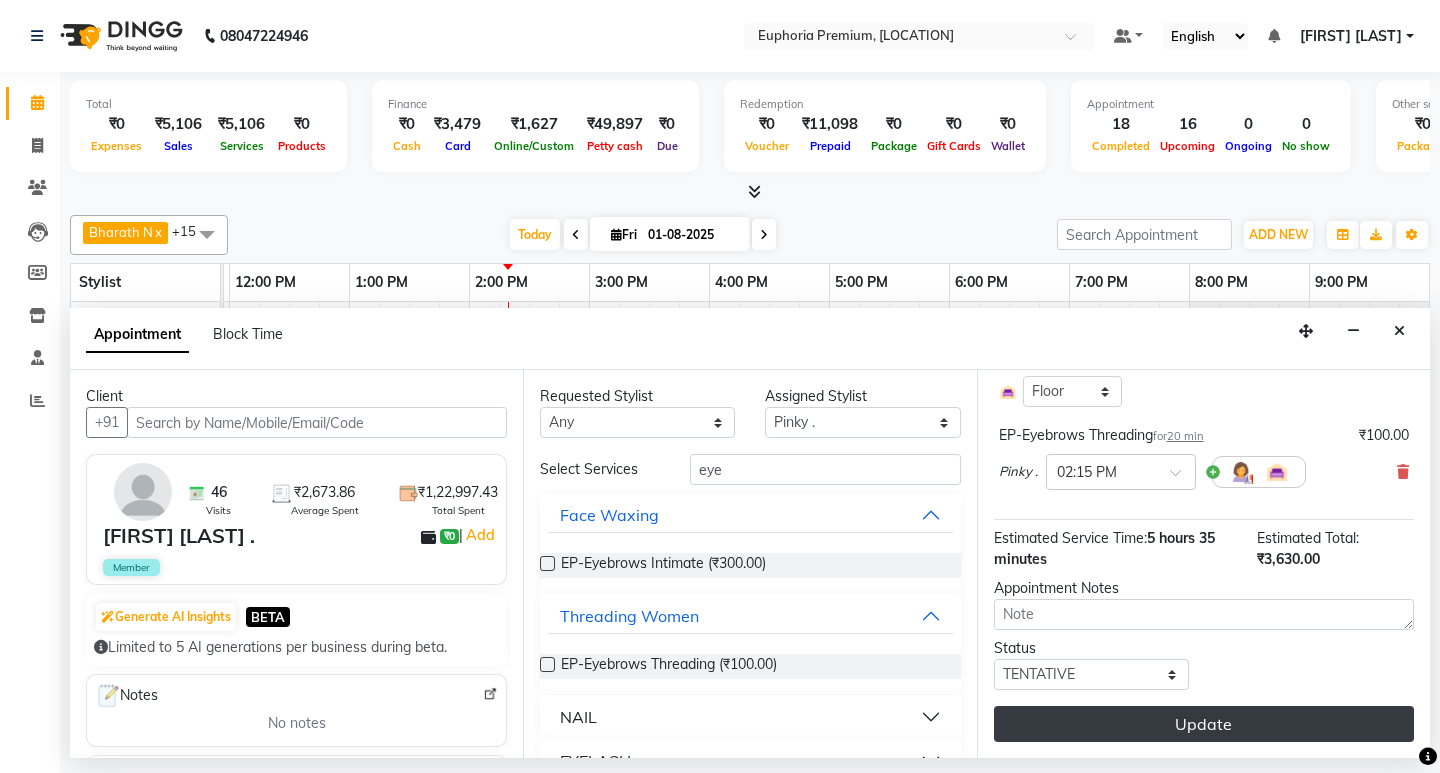click on "Update" at bounding box center (1204, 724) 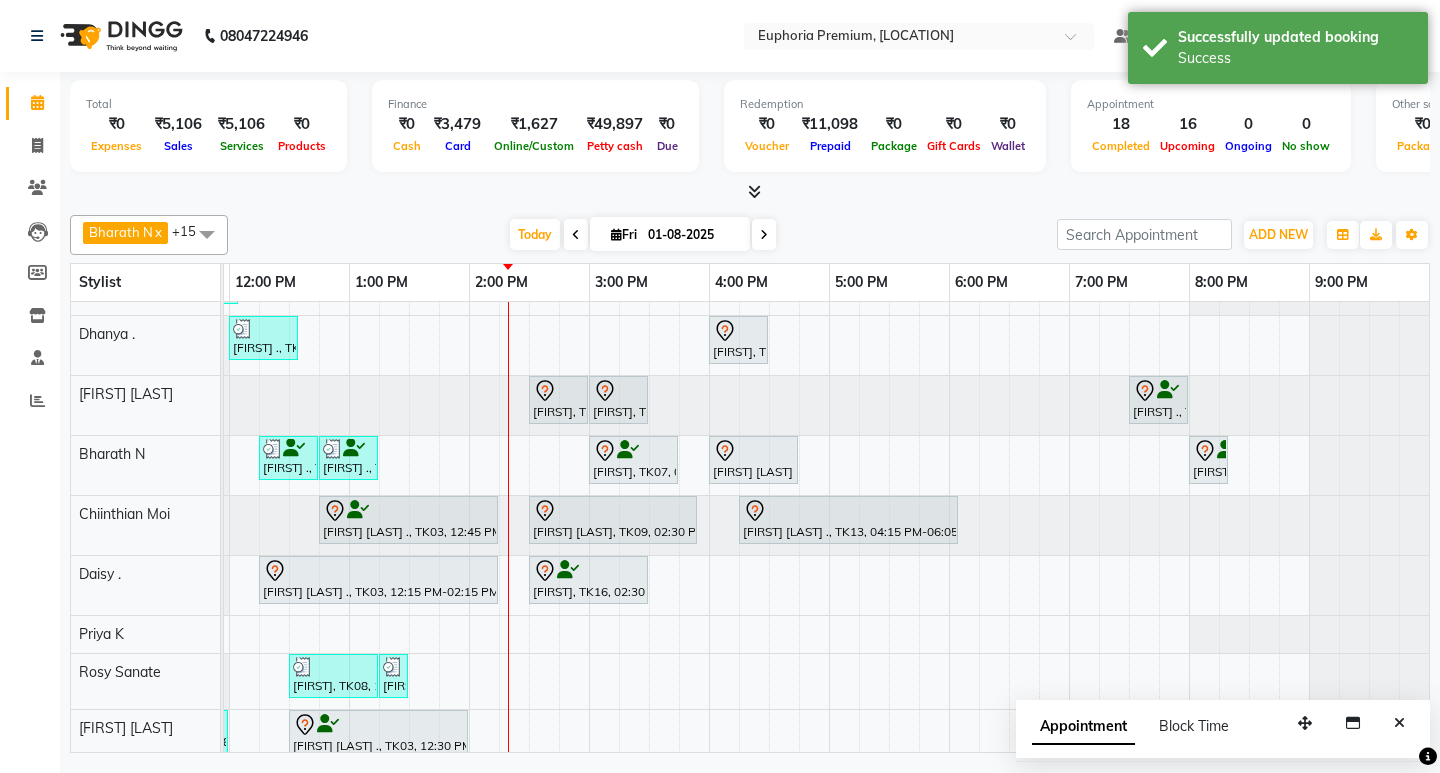 scroll, scrollTop: 200, scrollLeft: 340, axis: both 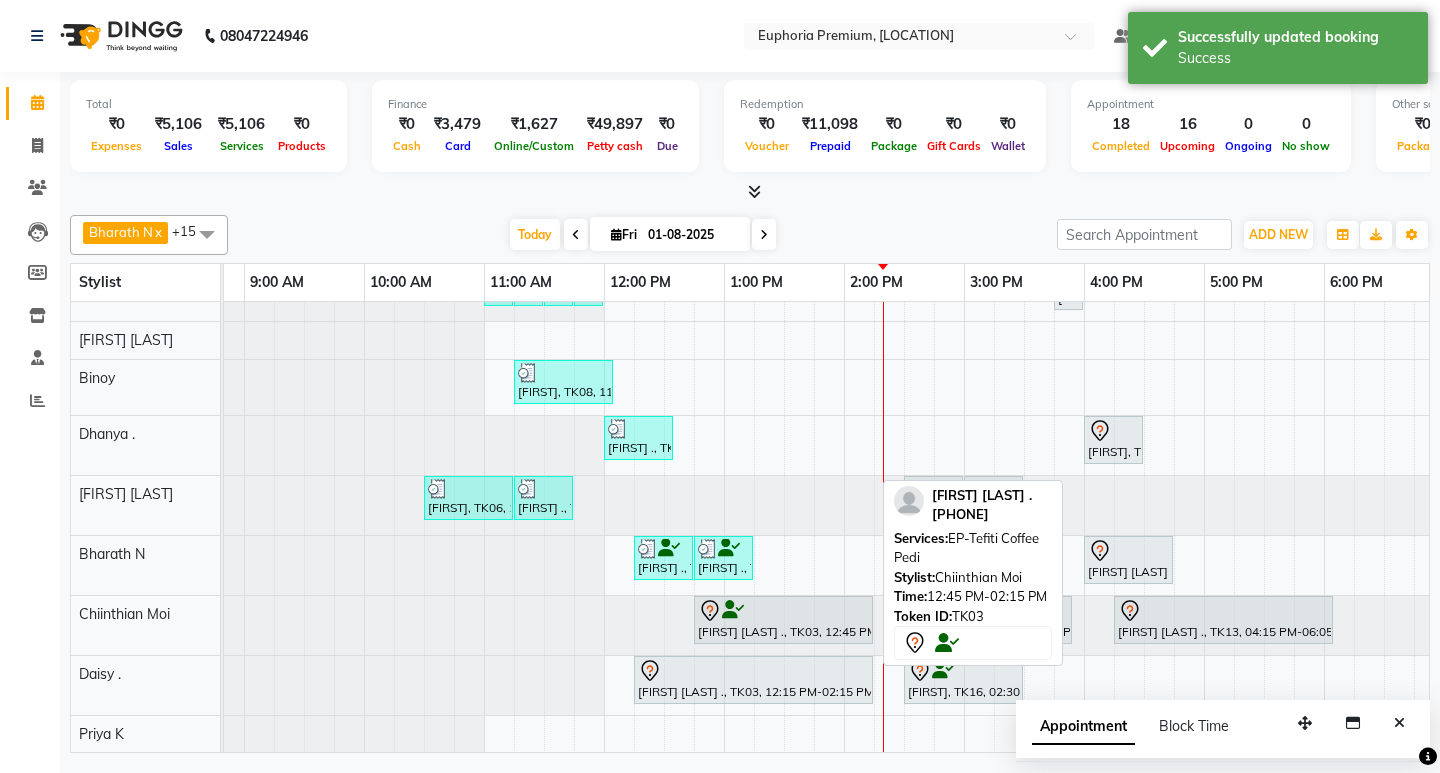 click at bounding box center [783, 611] 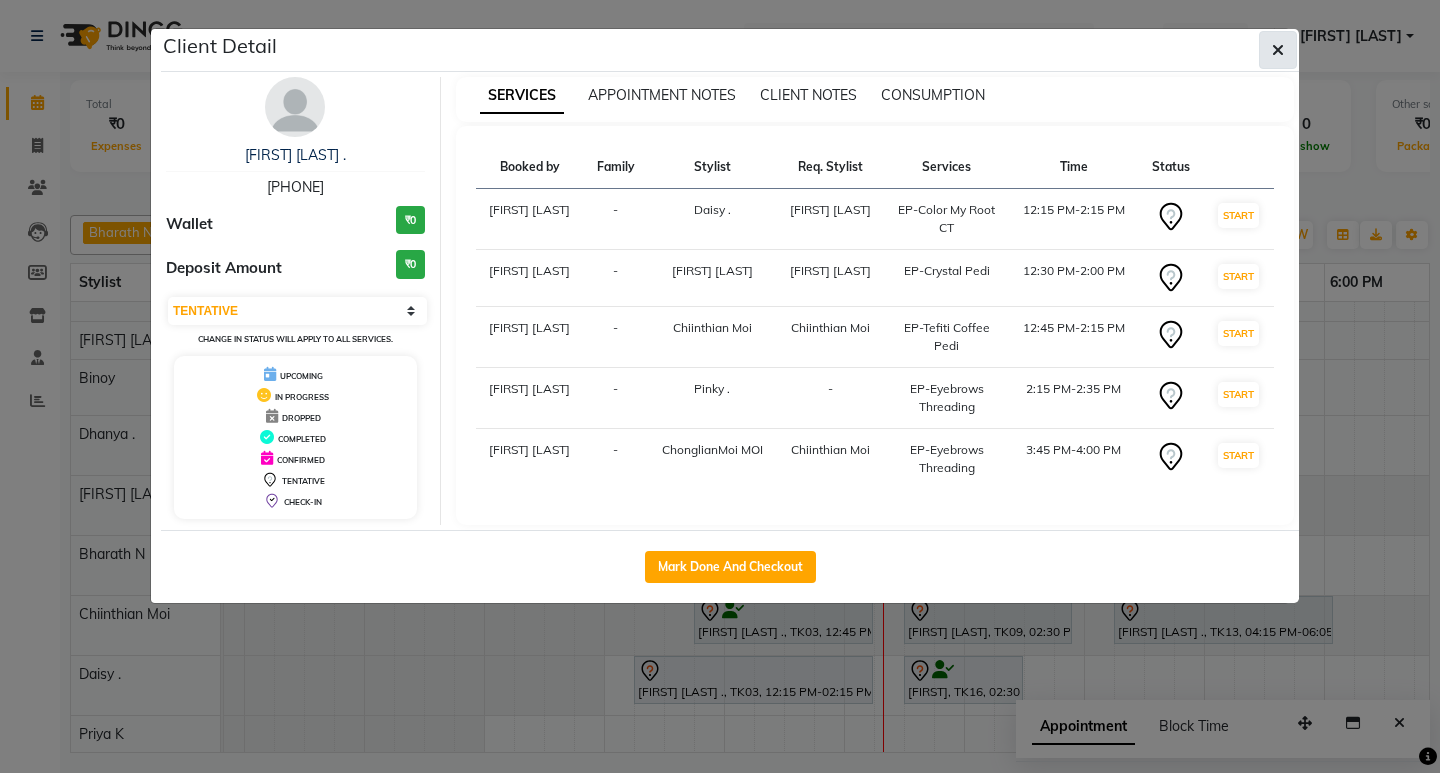click 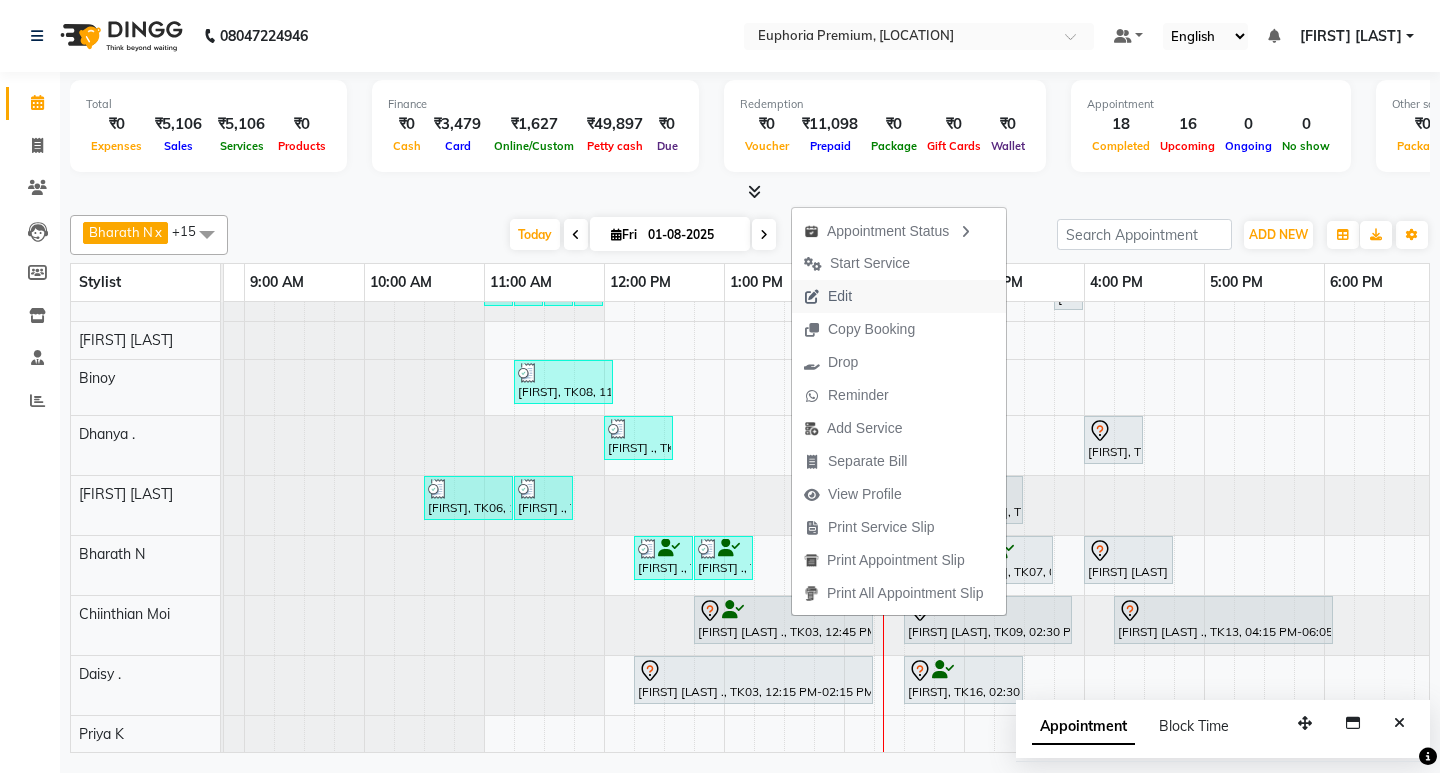 click on "Edit" at bounding box center (828, 296) 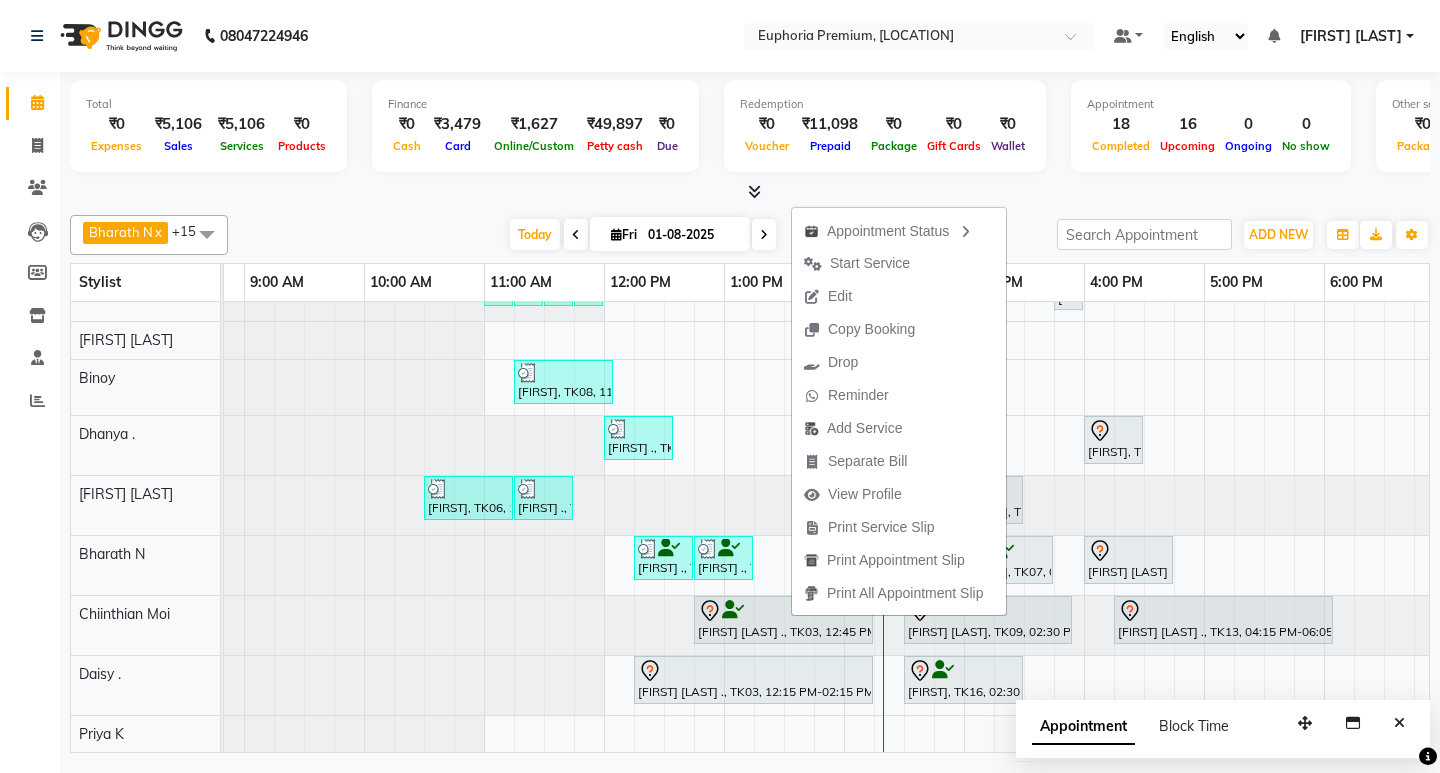 select on "tentative" 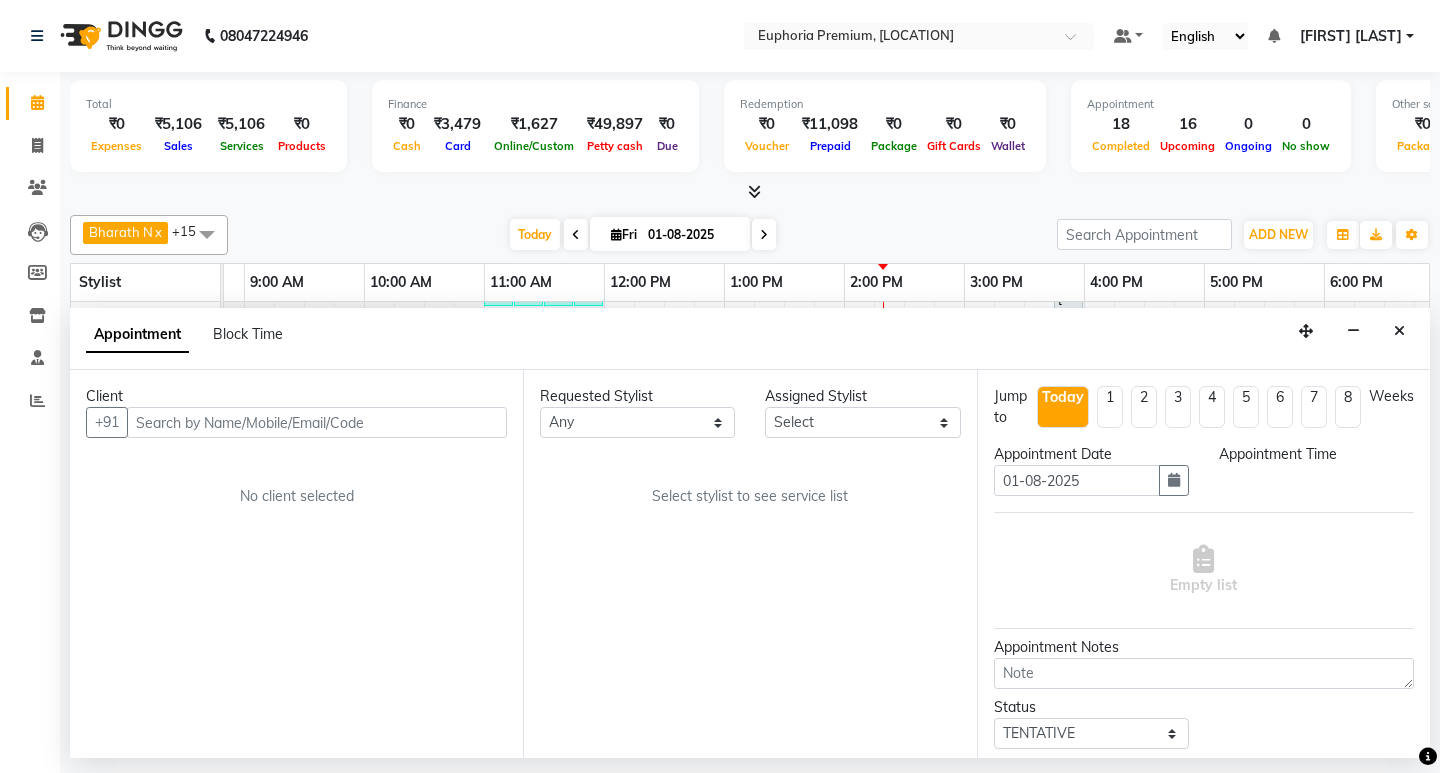 select on "71621" 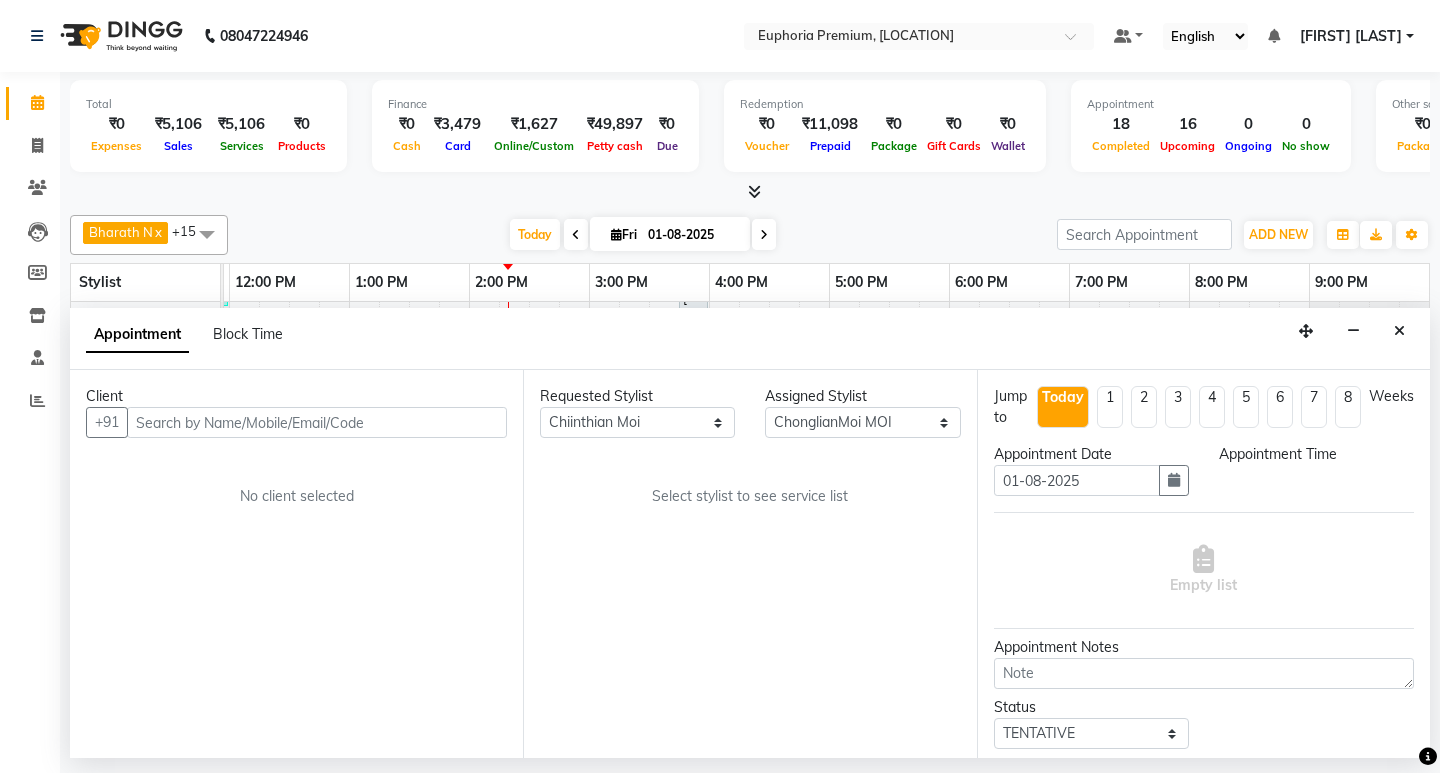 select on "735" 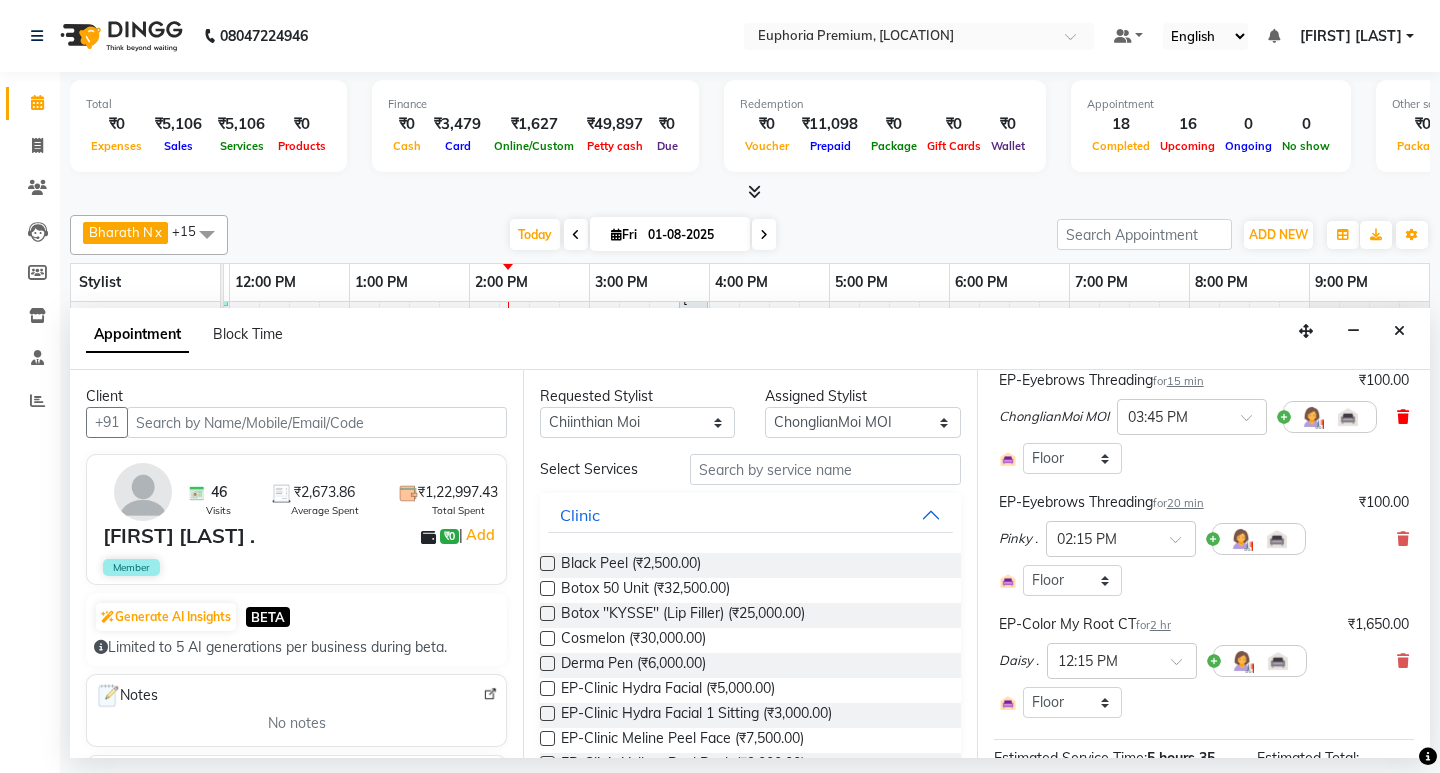 click at bounding box center (1403, 417) 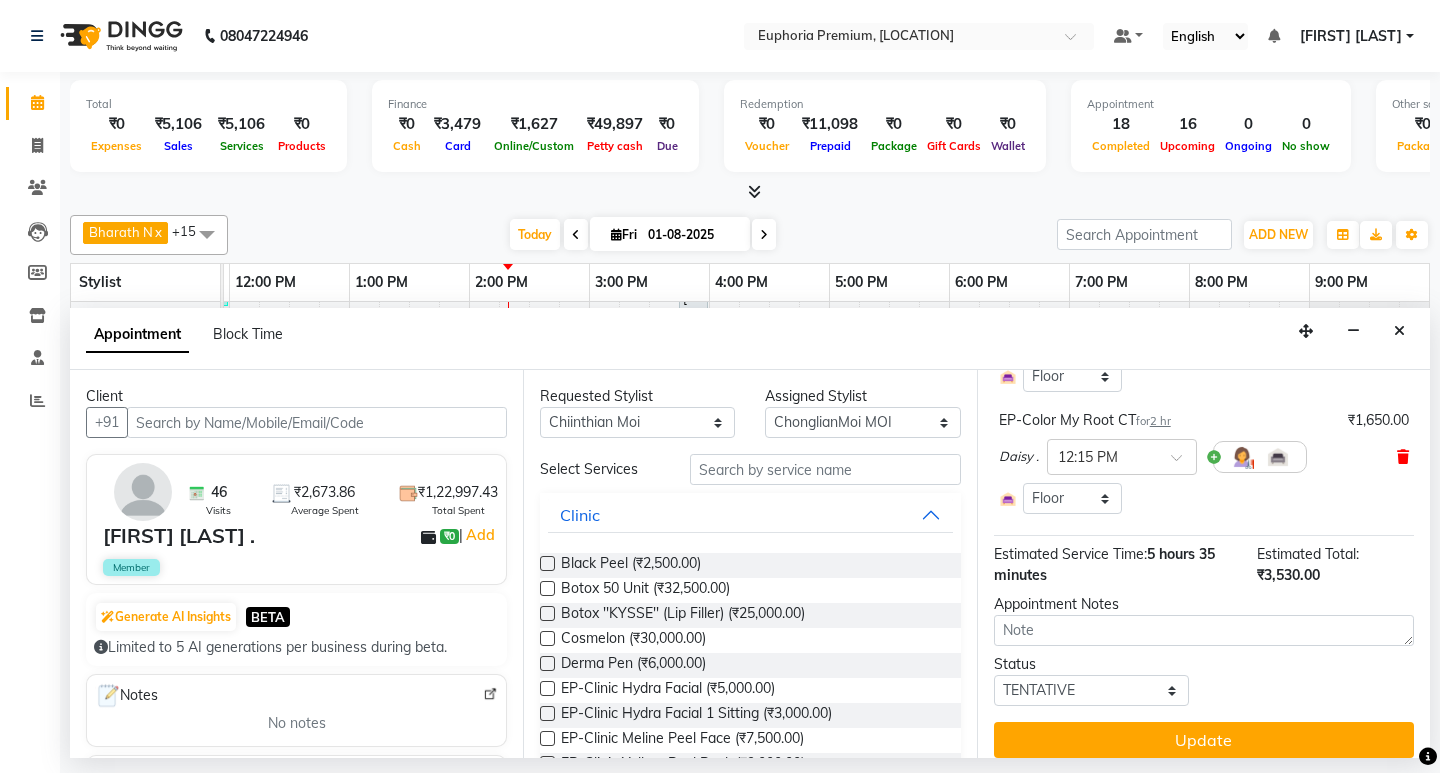 click at bounding box center [1403, 457] 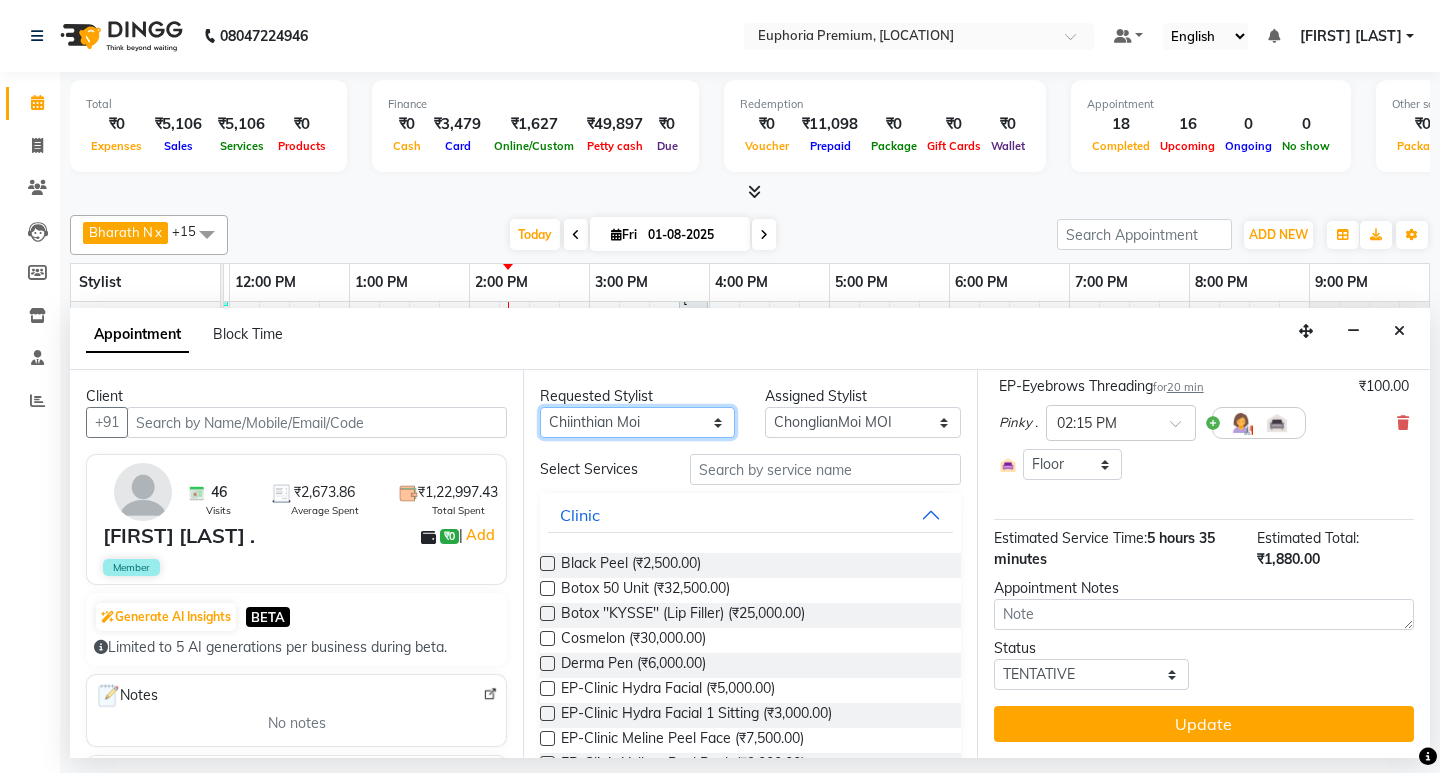 click on "Any [REDACTED]" at bounding box center (637, 422) 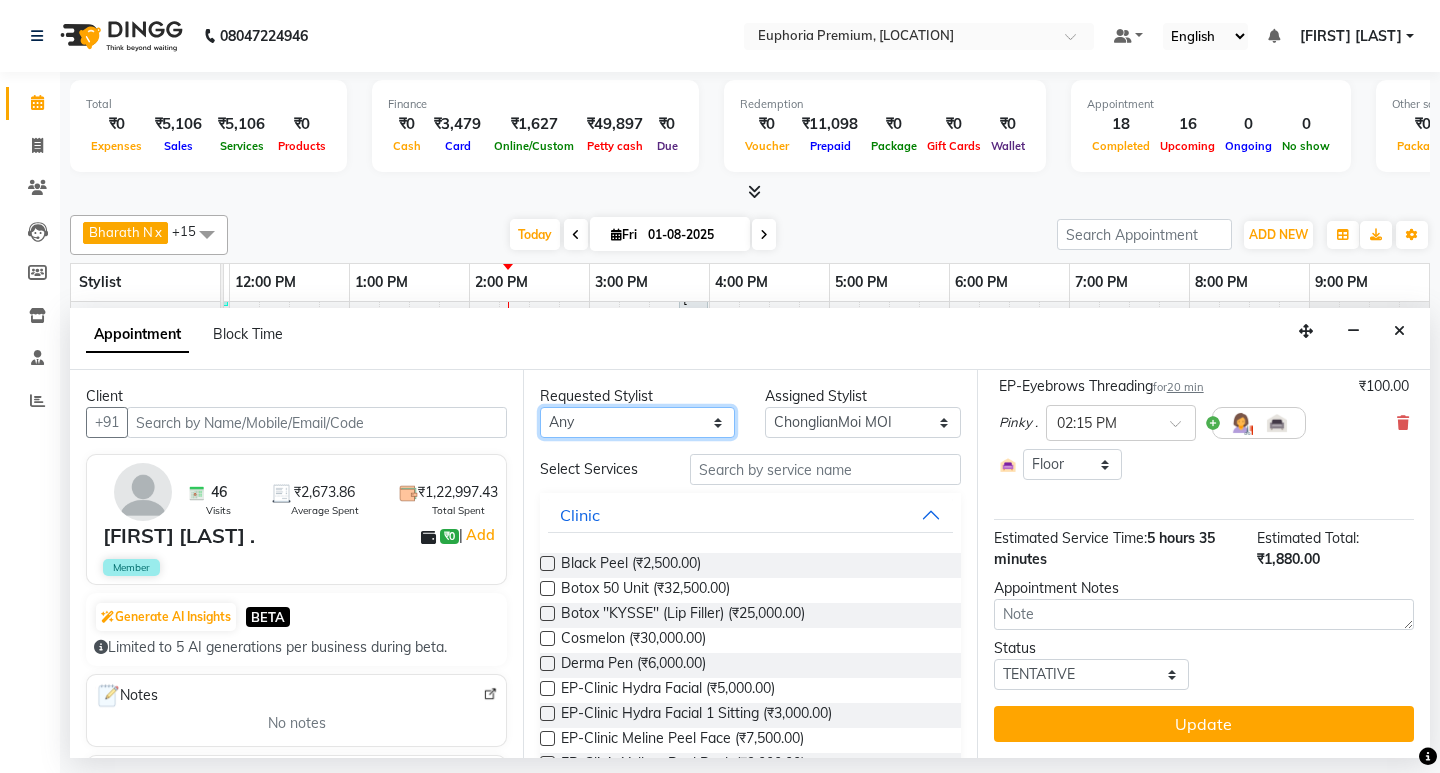 click on "Any [REDACTED]" at bounding box center [637, 422] 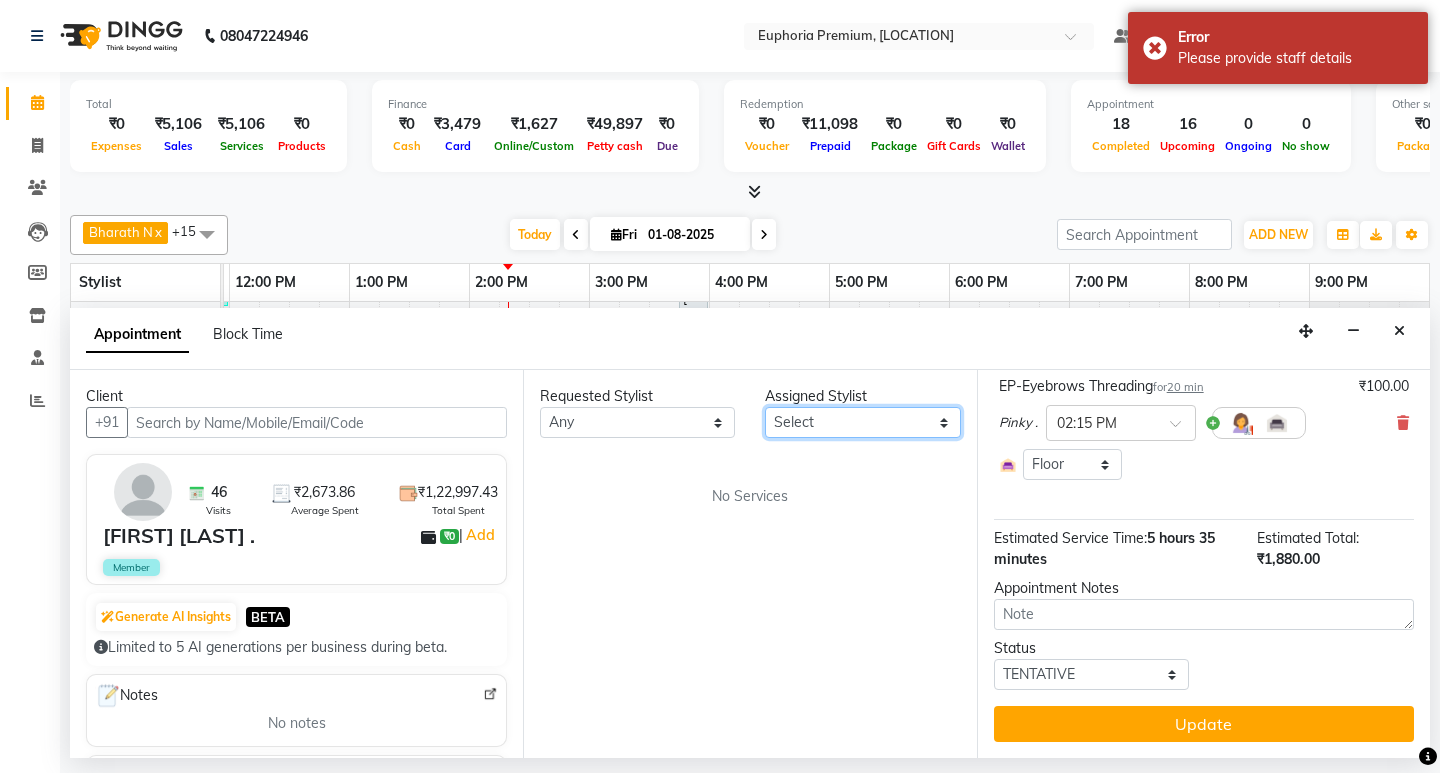 drag, startPoint x: 924, startPoint y: 428, endPoint x: 919, endPoint y: 410, distance: 18.681541 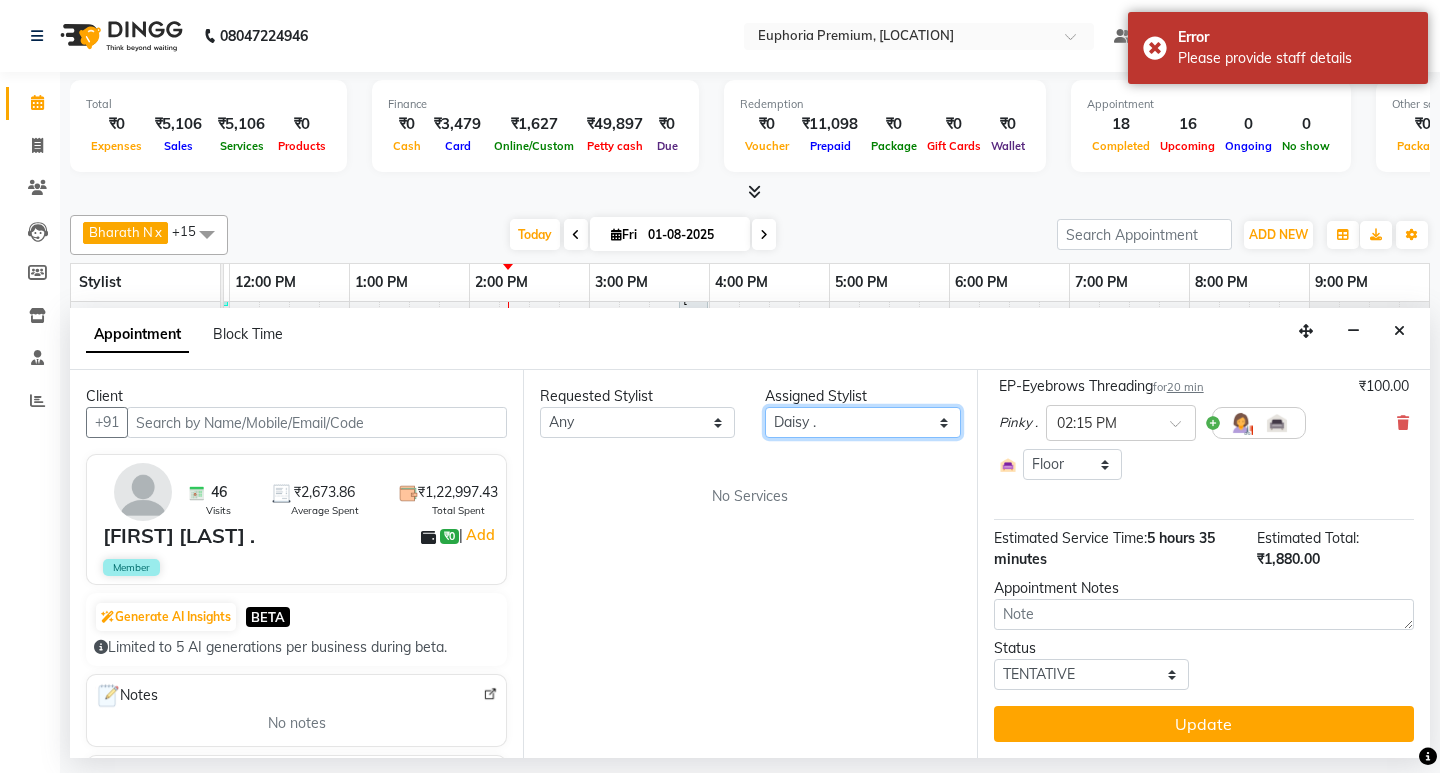 click on "Select [REDACTED]" at bounding box center [862, 422] 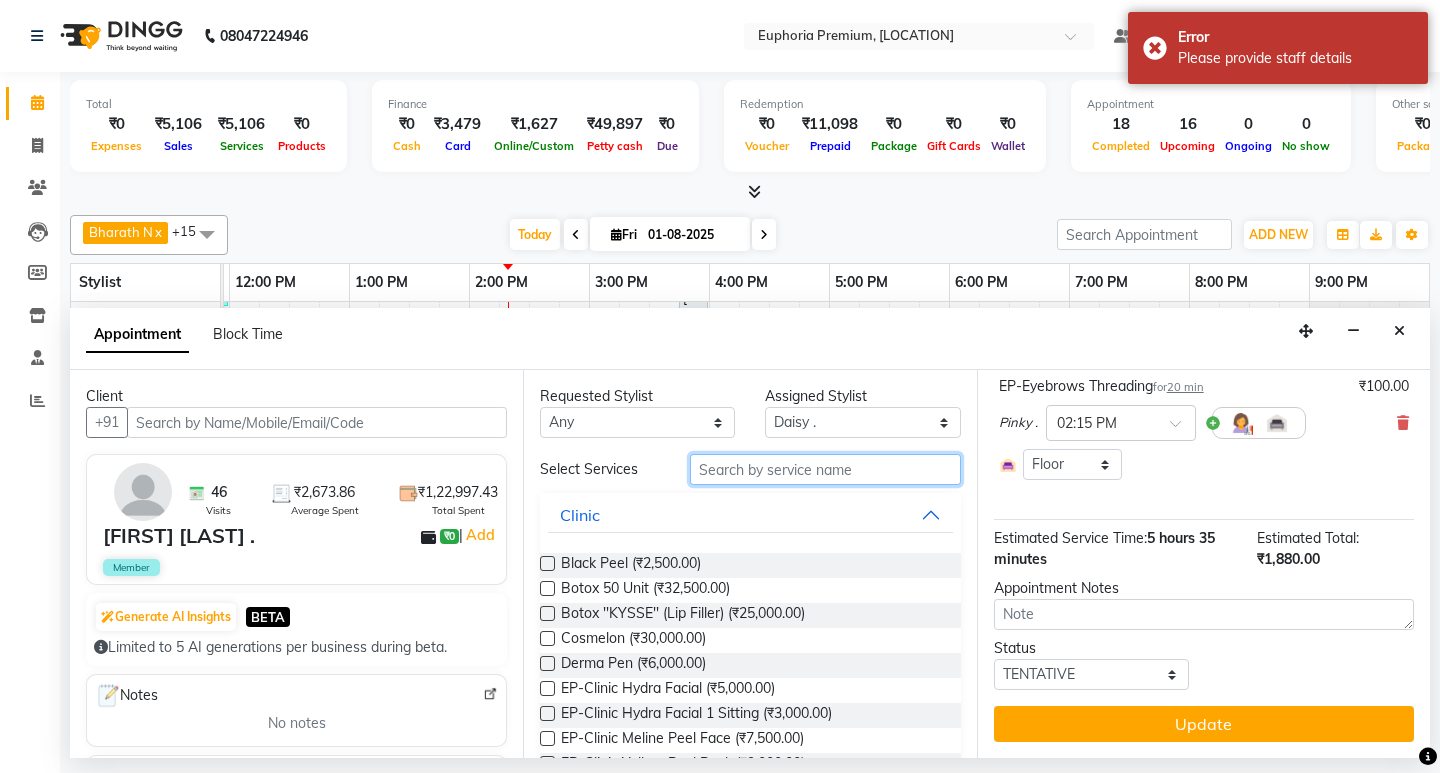 click at bounding box center [825, 469] 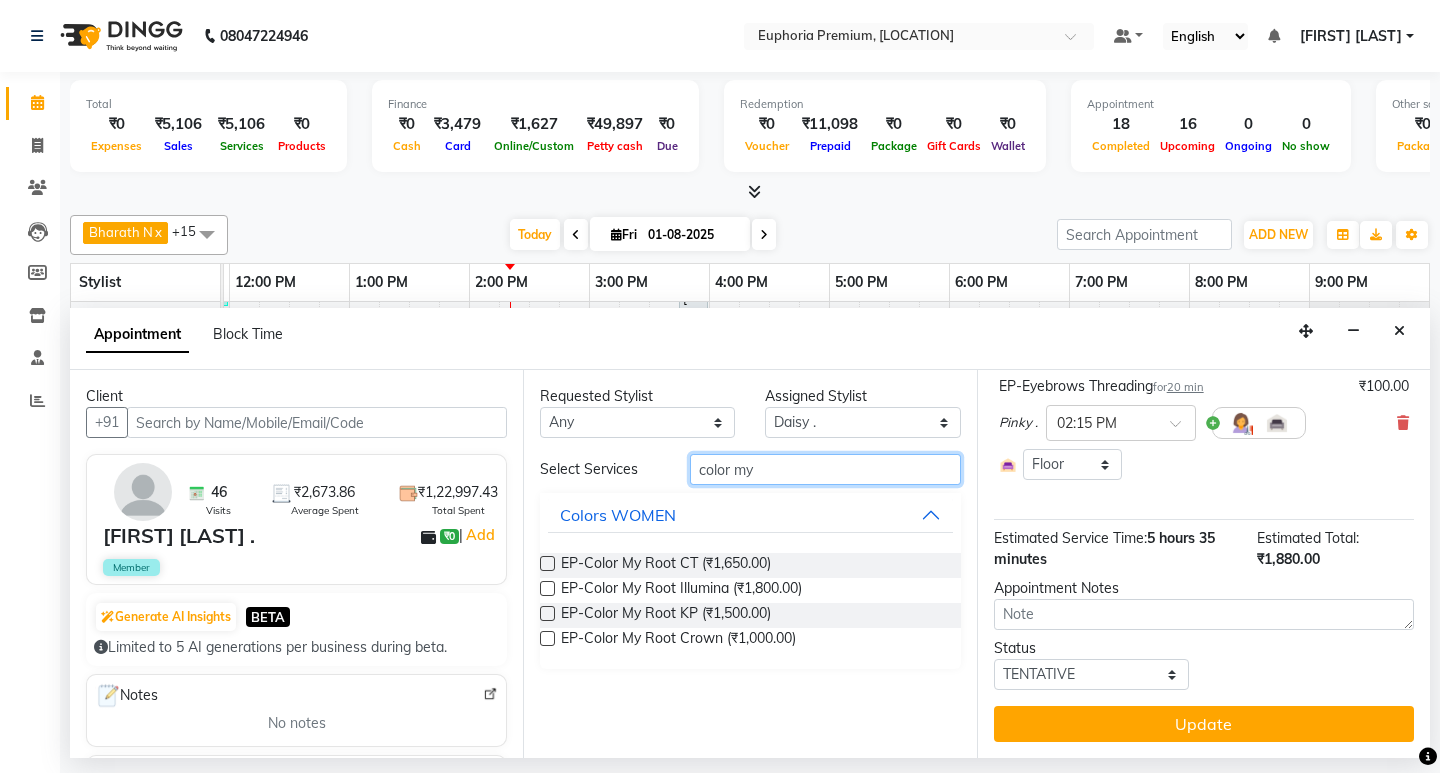 type on "color my" 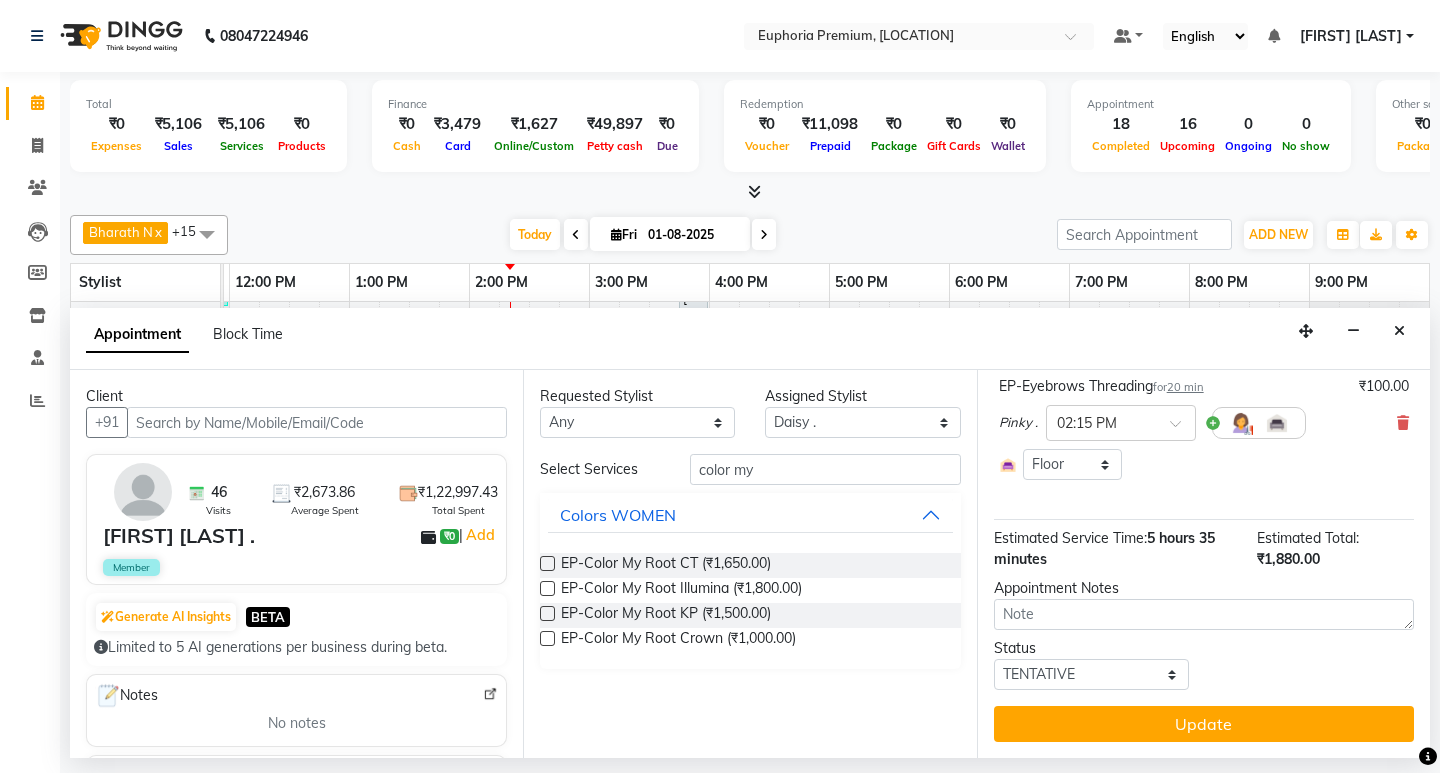 click at bounding box center (547, 613) 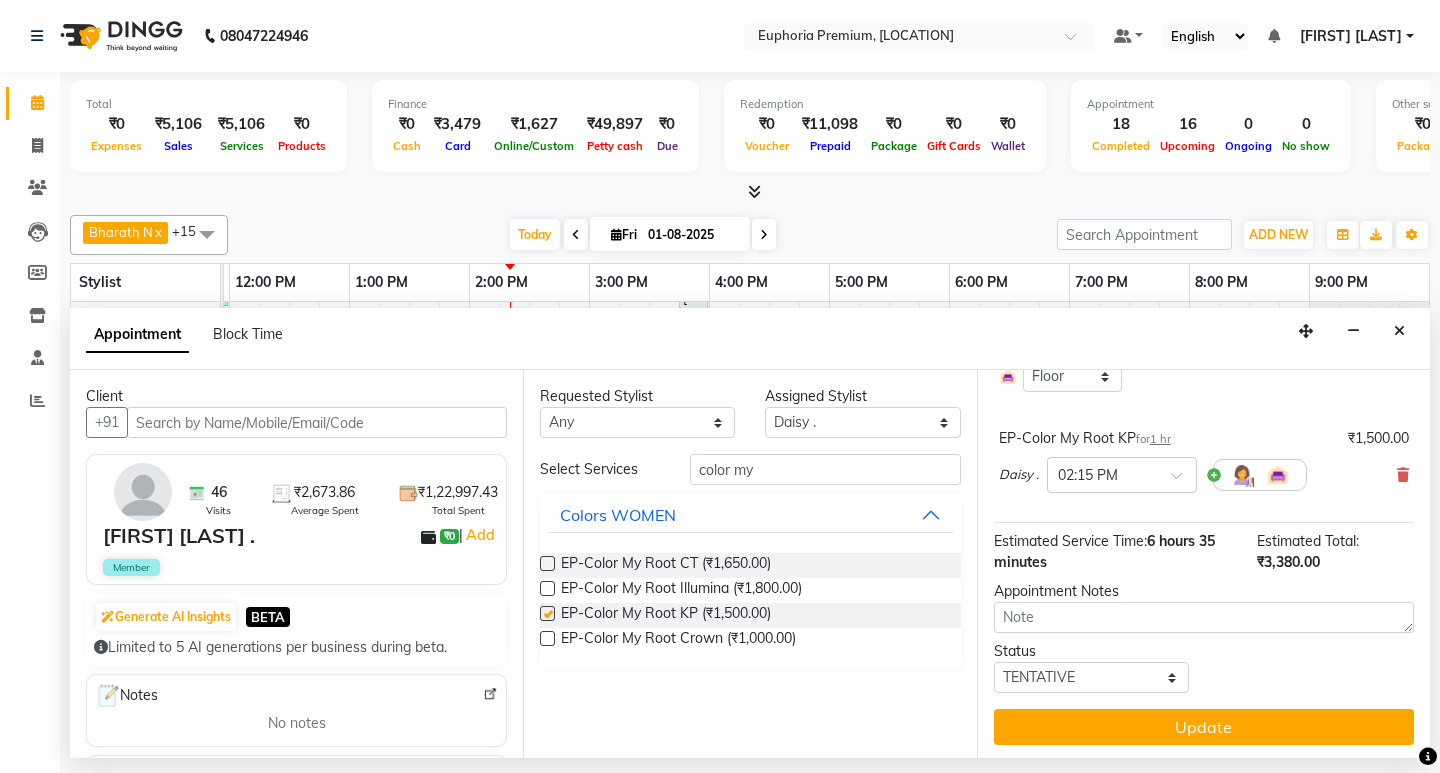 checkbox on "false" 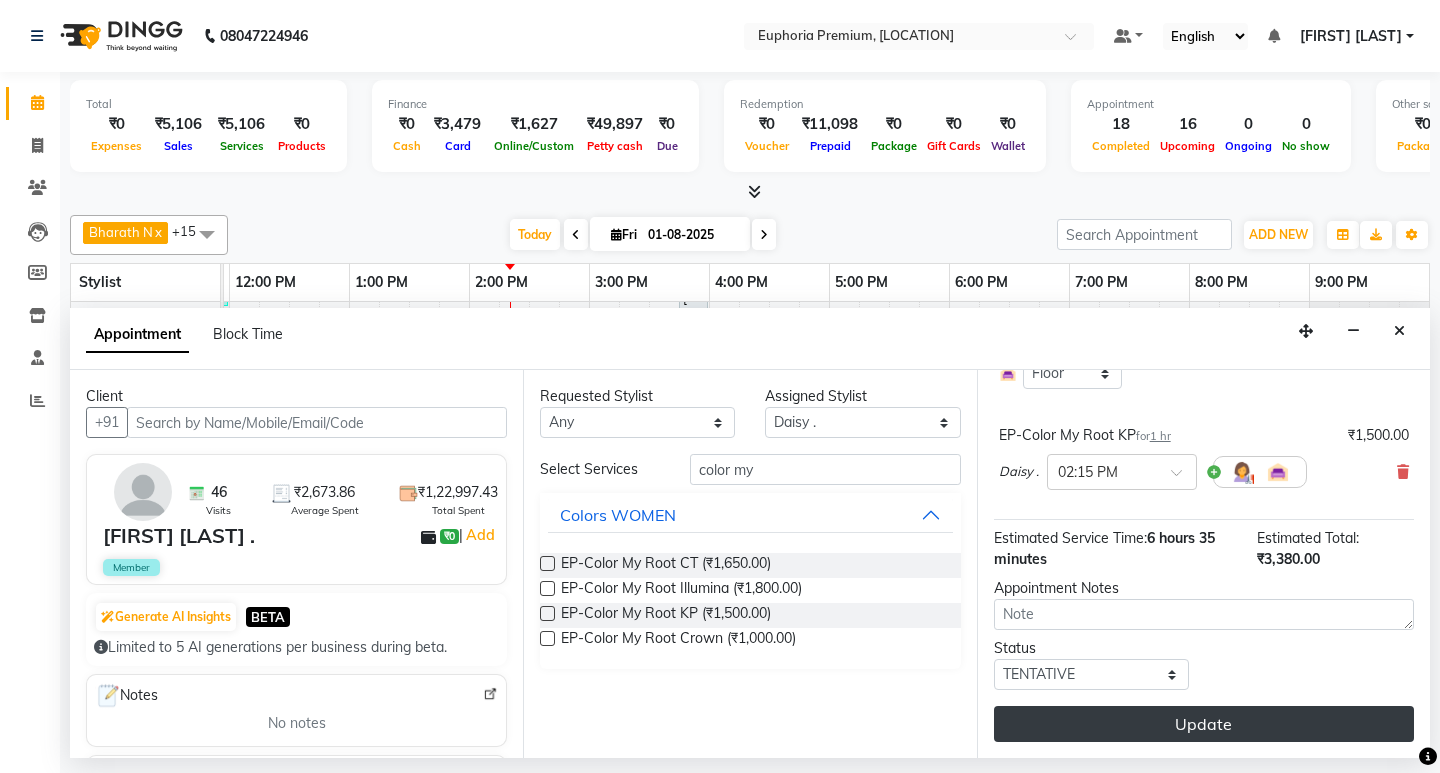 click on "Update" at bounding box center [1204, 724] 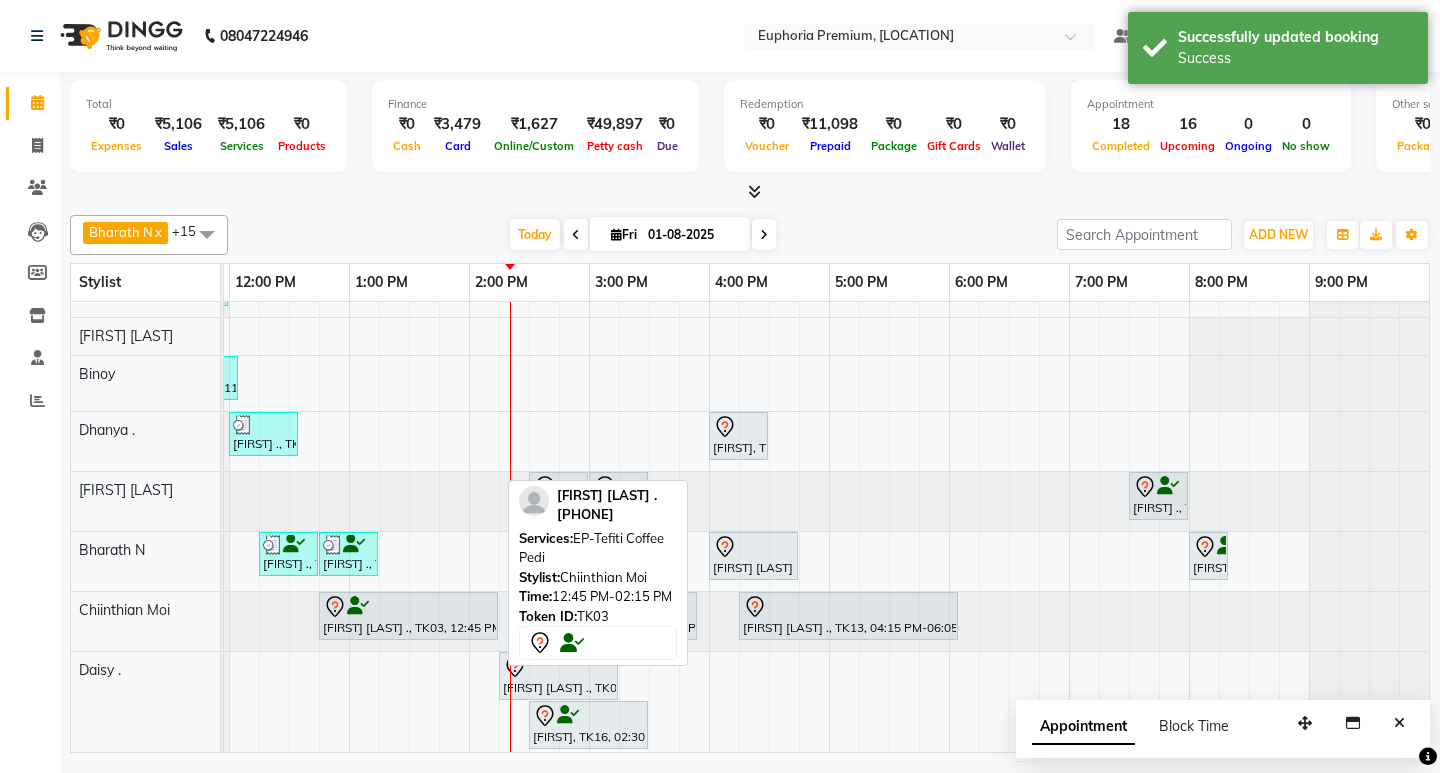 click at bounding box center [408, 607] 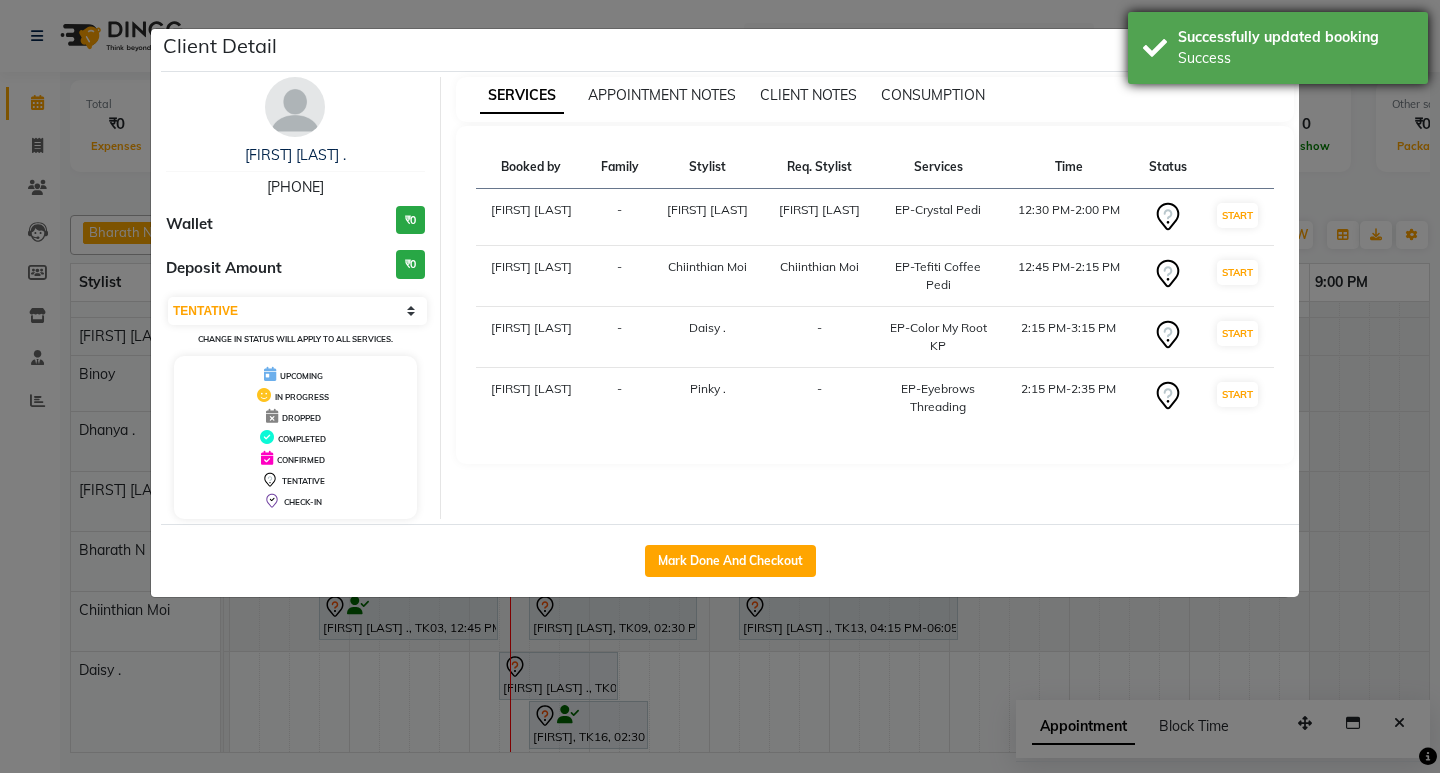 click on "Successfully updated booking" at bounding box center [1295, 37] 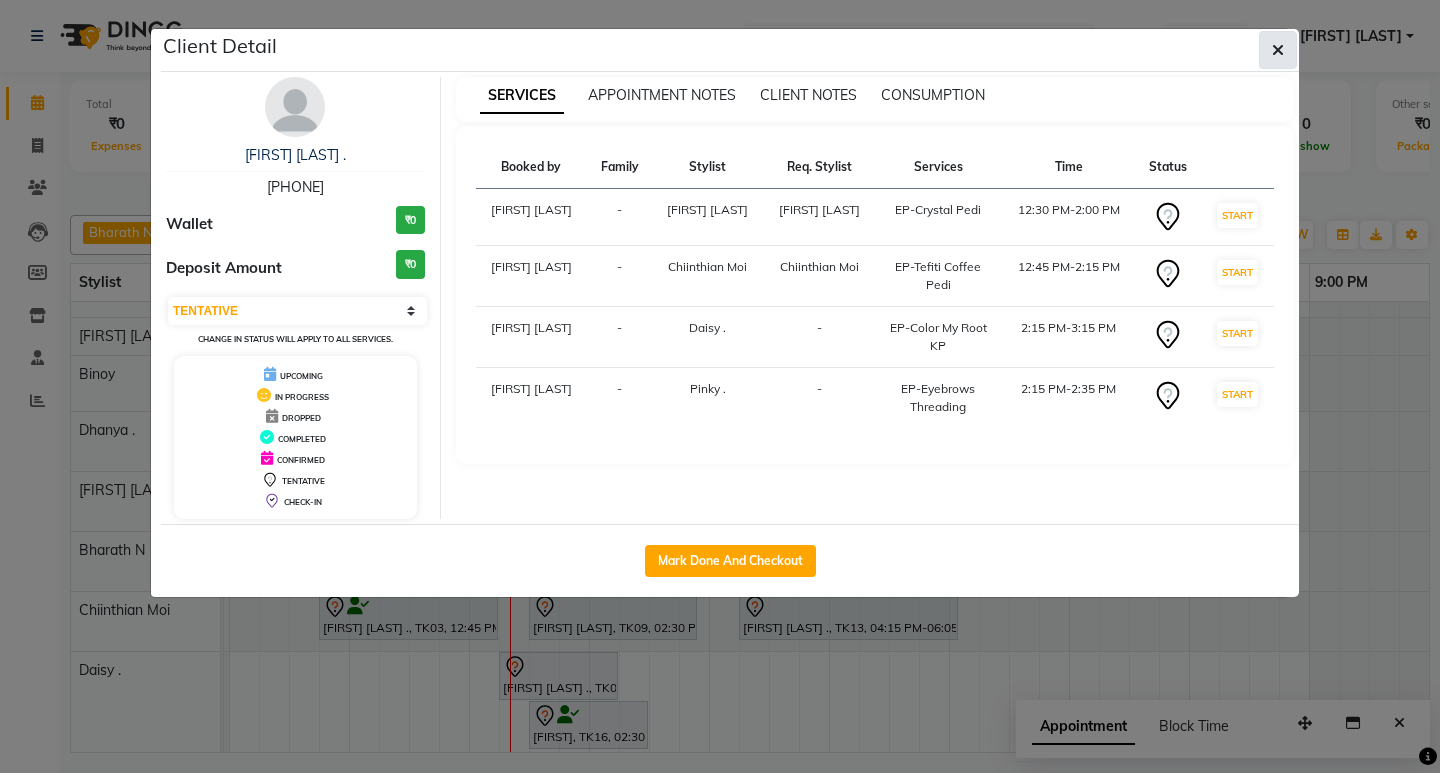 click 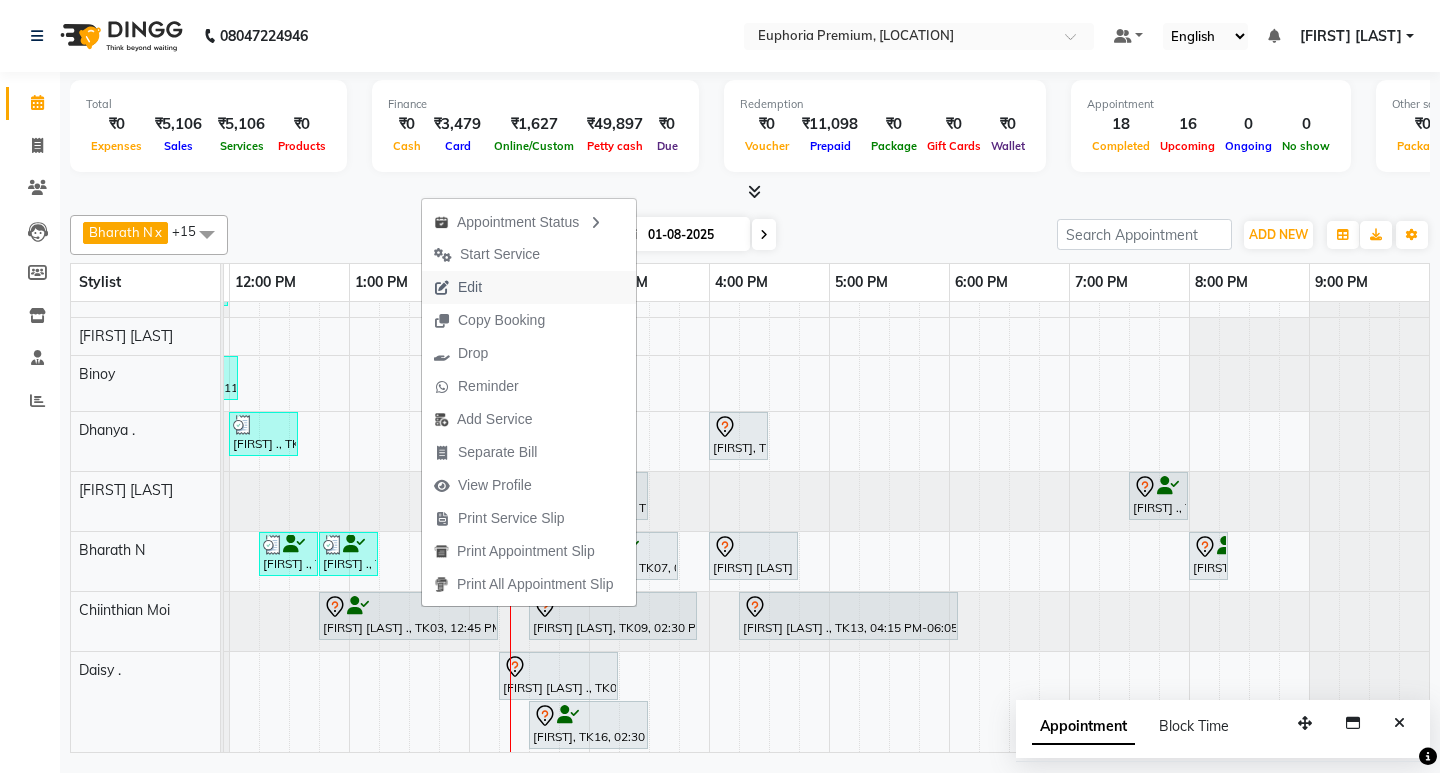 click on "Edit" at bounding box center [529, 287] 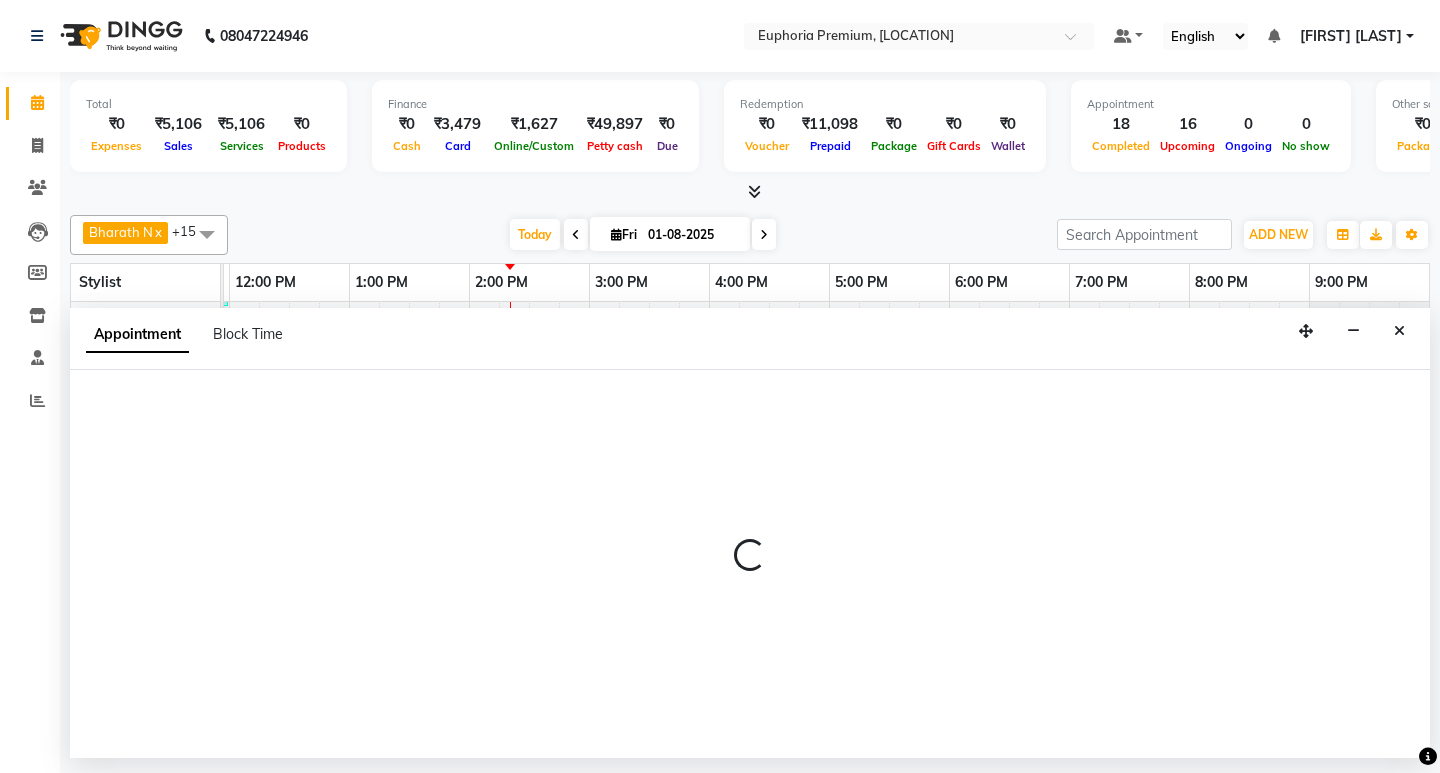 select on "tentative" 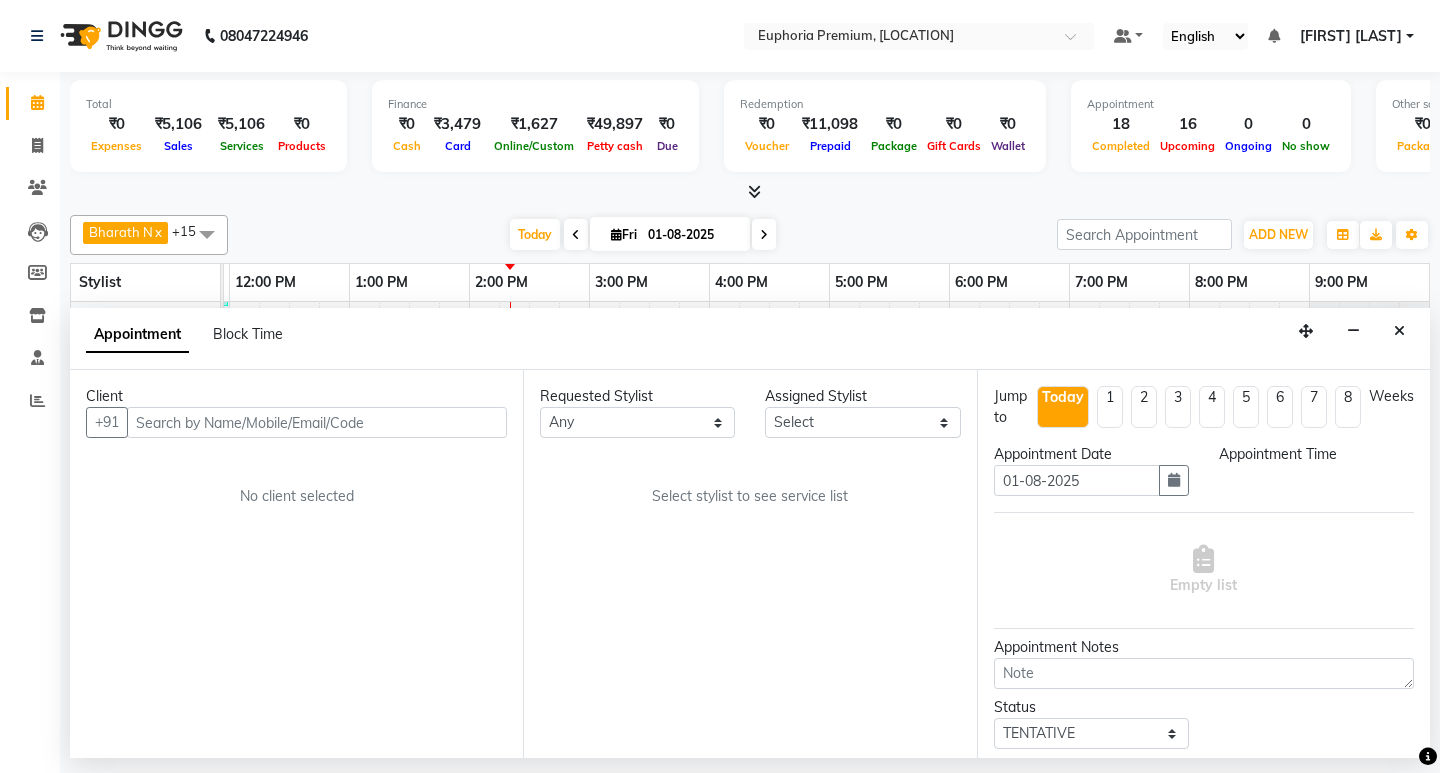 select on "71596" 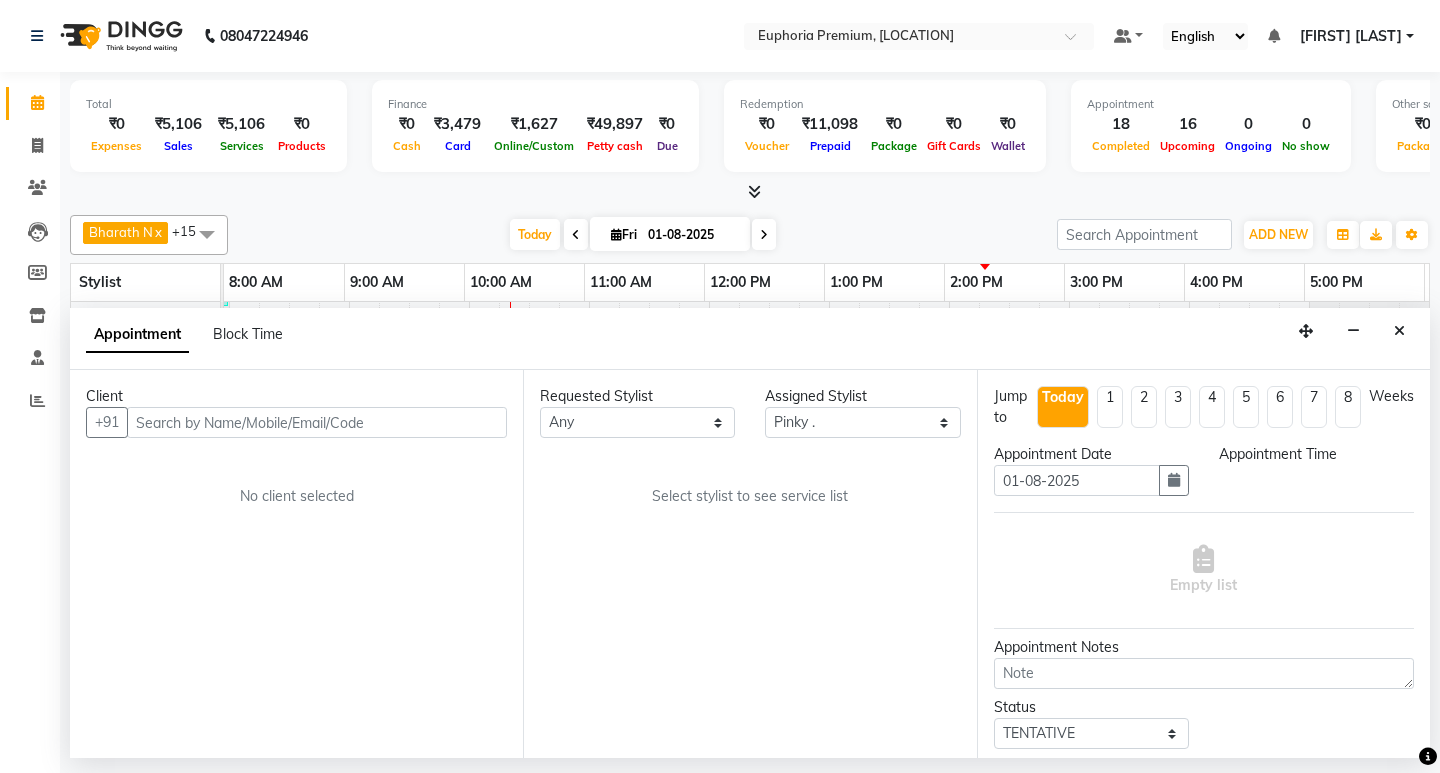 scroll, scrollTop: 100, scrollLeft: 0, axis: vertical 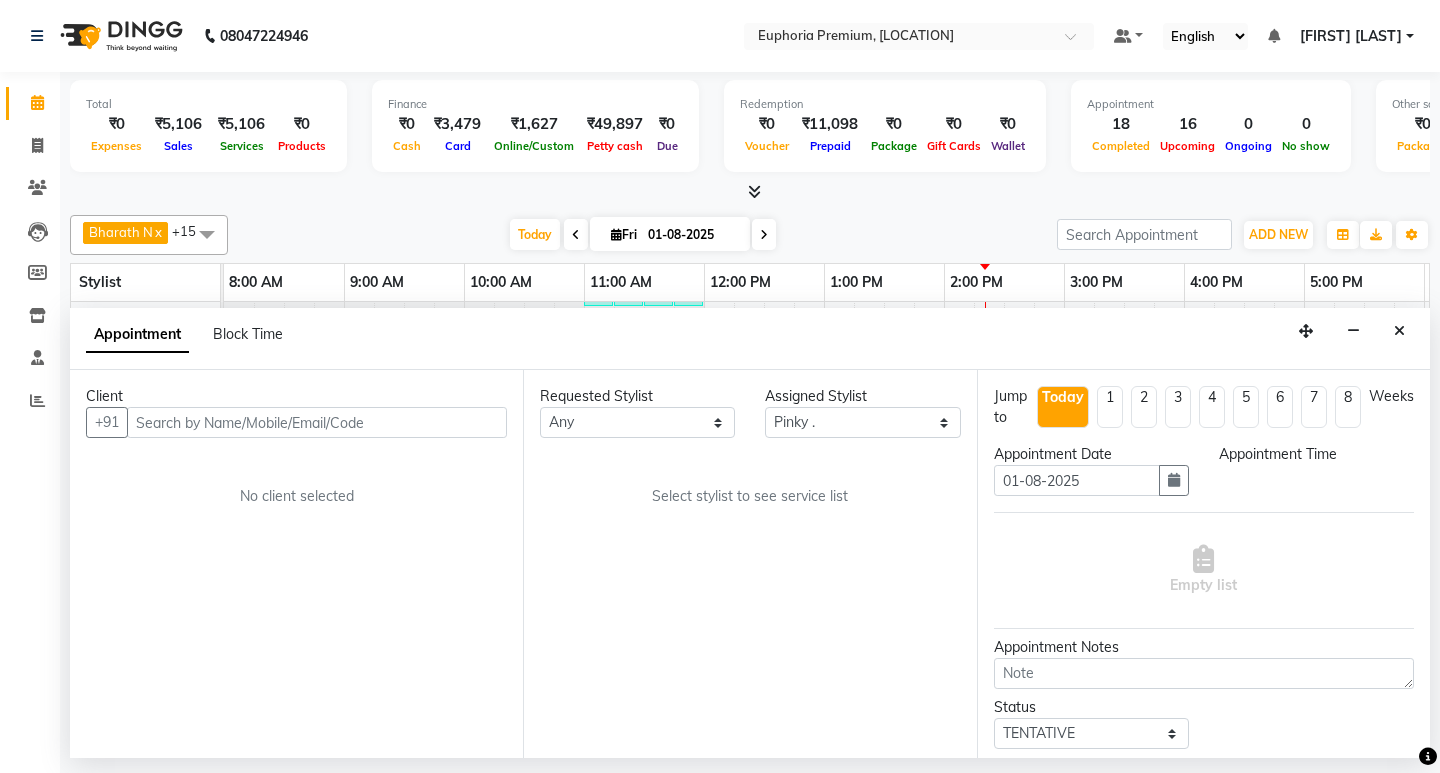 select on "750" 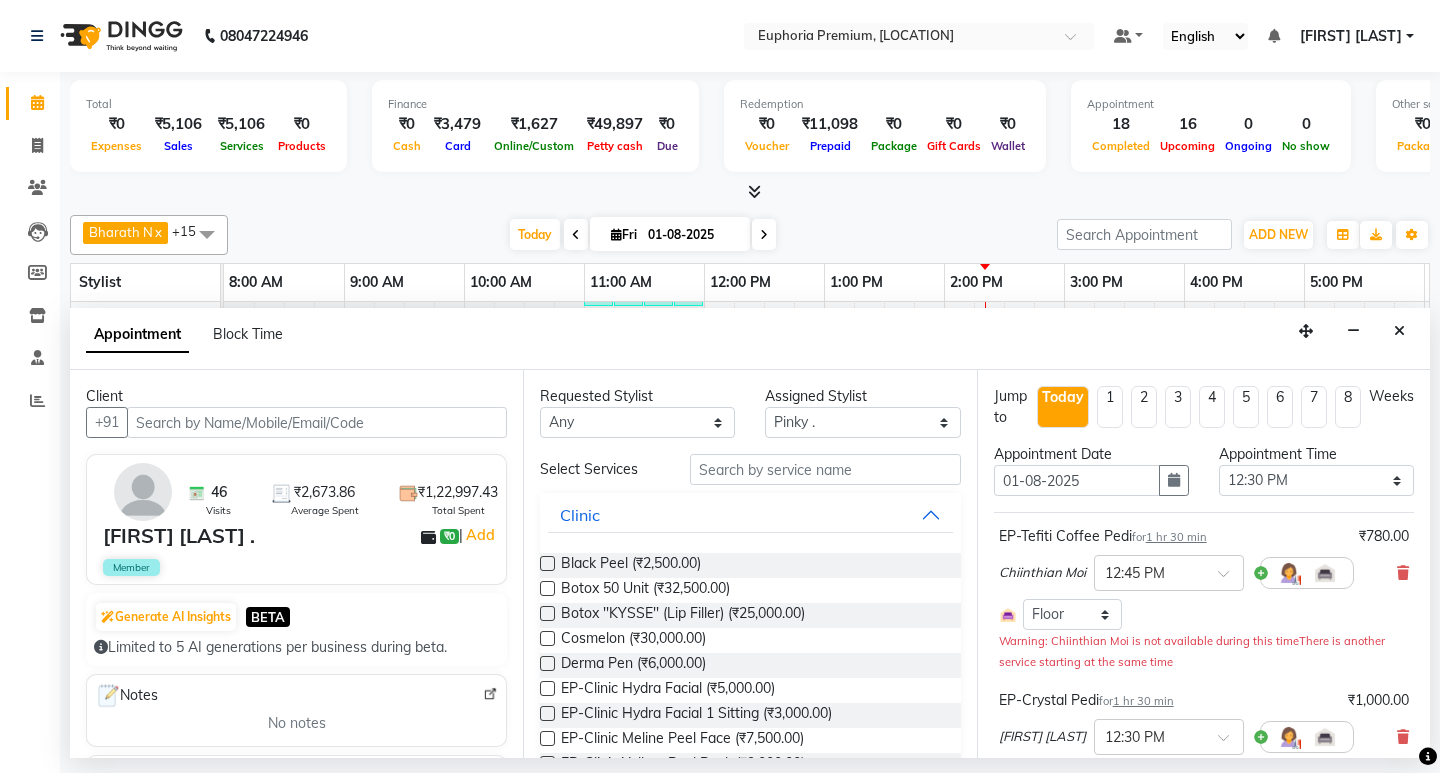 scroll, scrollTop: 0, scrollLeft: 475, axis: horizontal 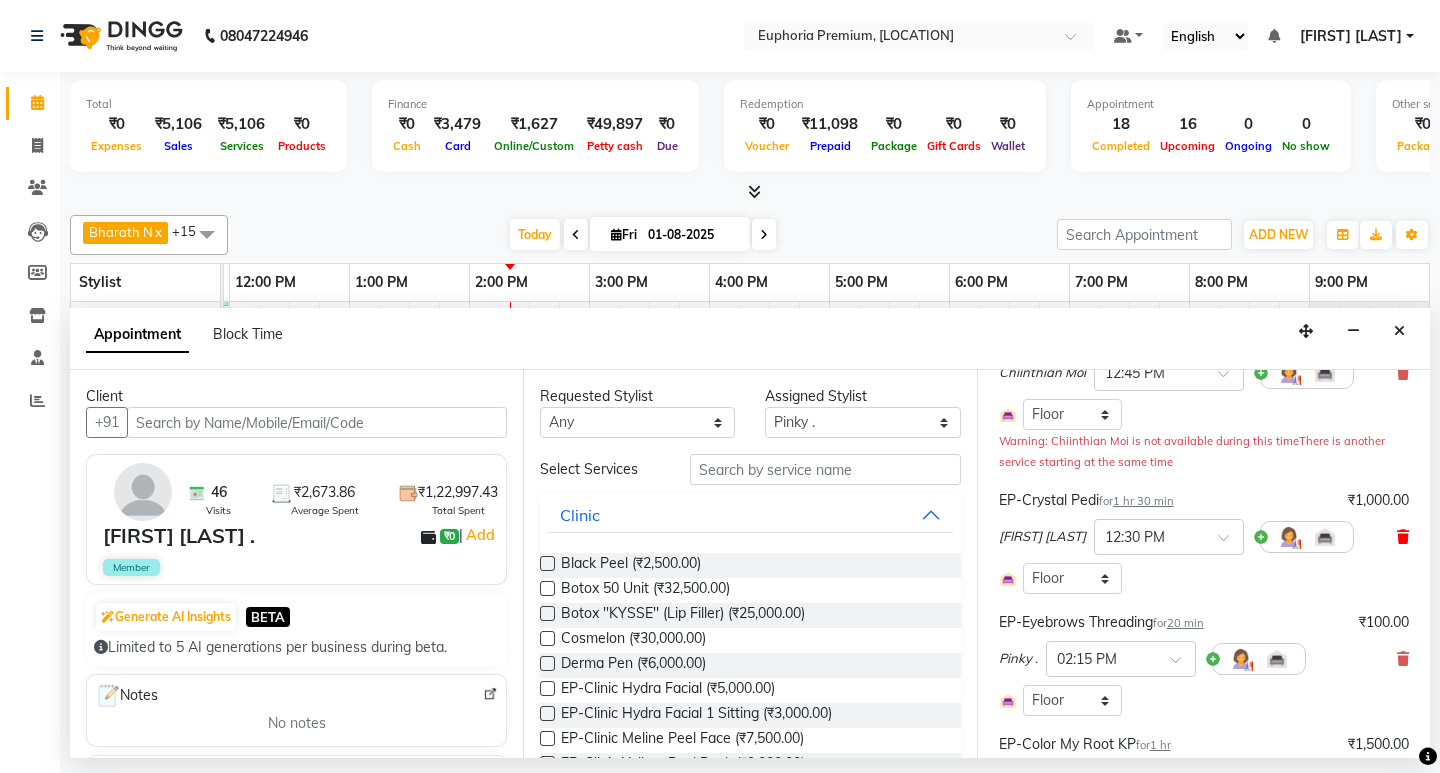 click at bounding box center (1403, 537) 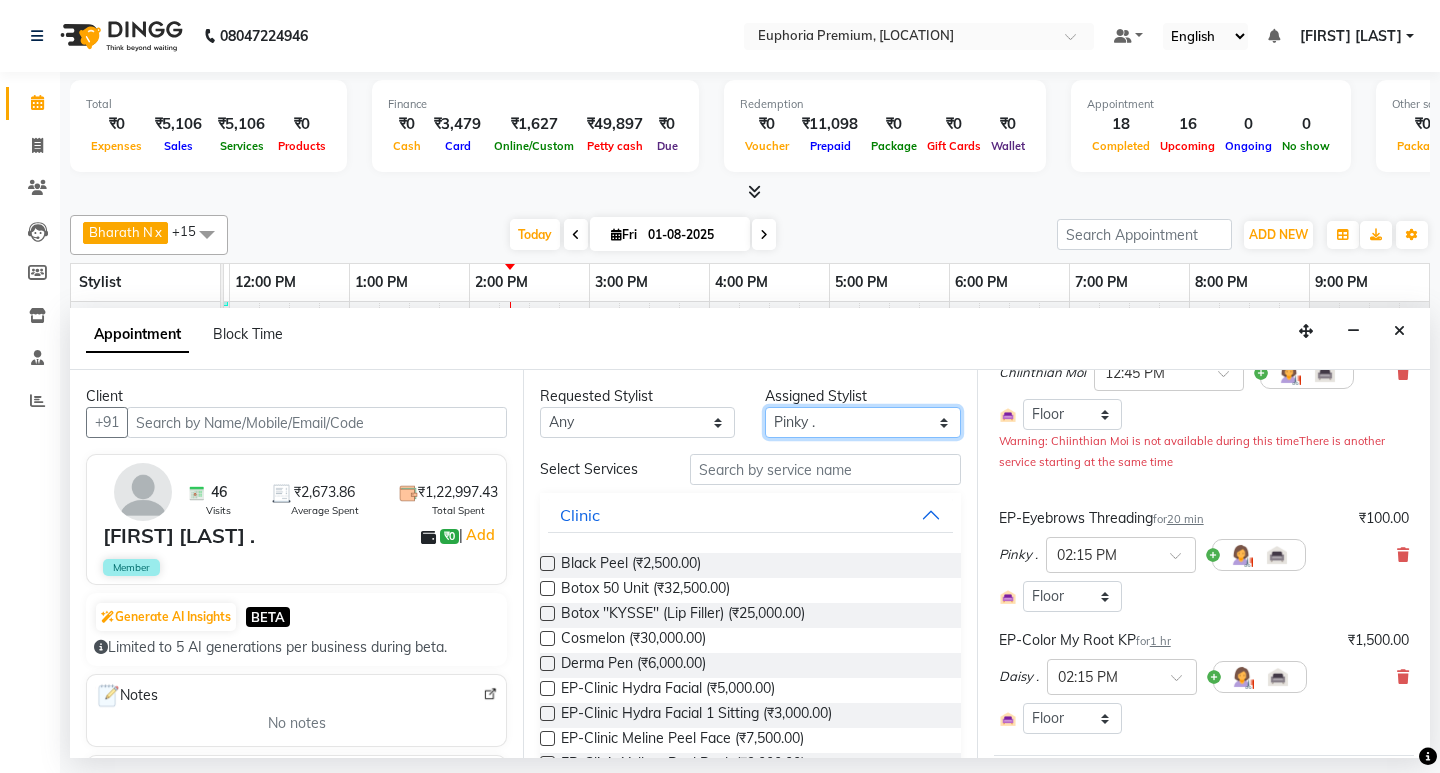 click on "Select [REDACTED]" at bounding box center (862, 422) 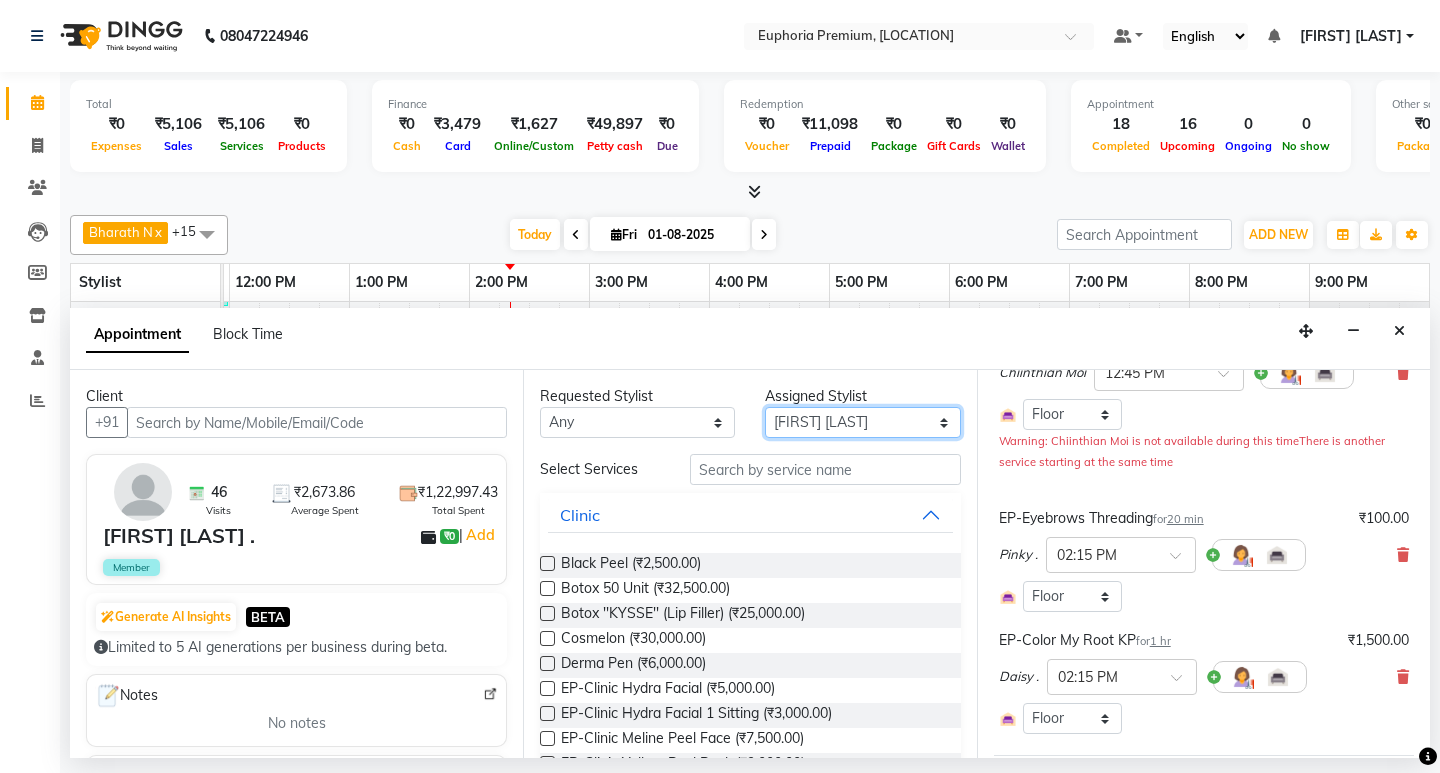 click on "Select [REDACTED]" at bounding box center [862, 422] 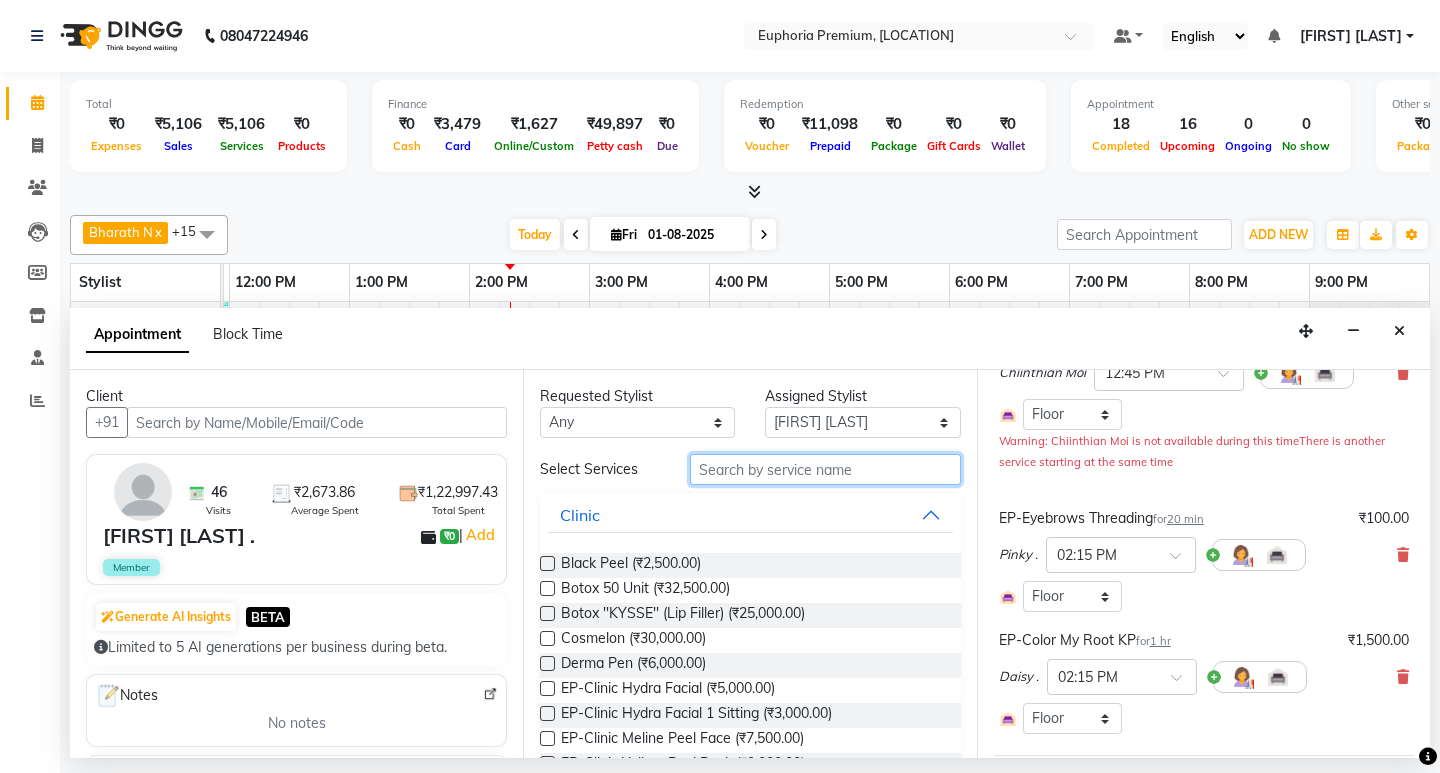 click at bounding box center (825, 469) 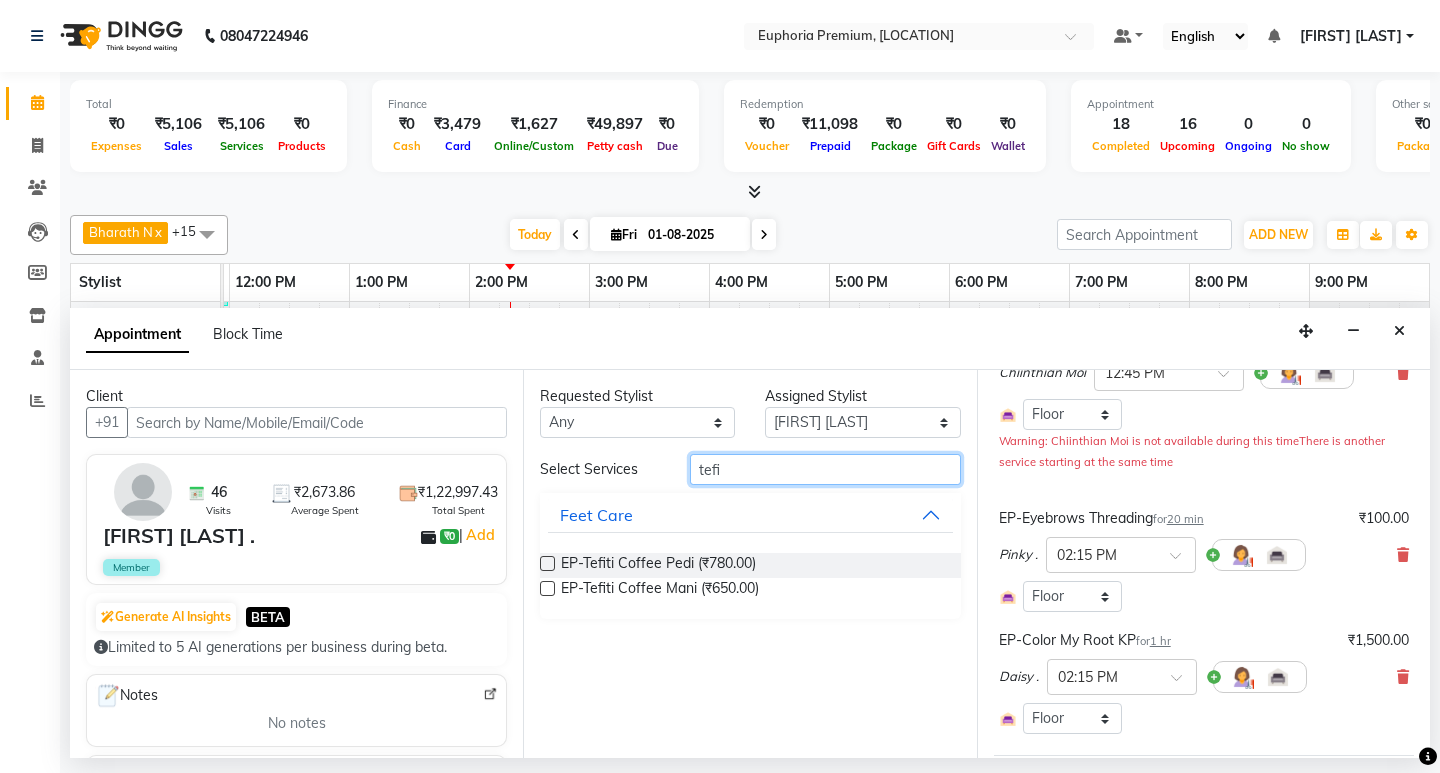 type on "tefi" 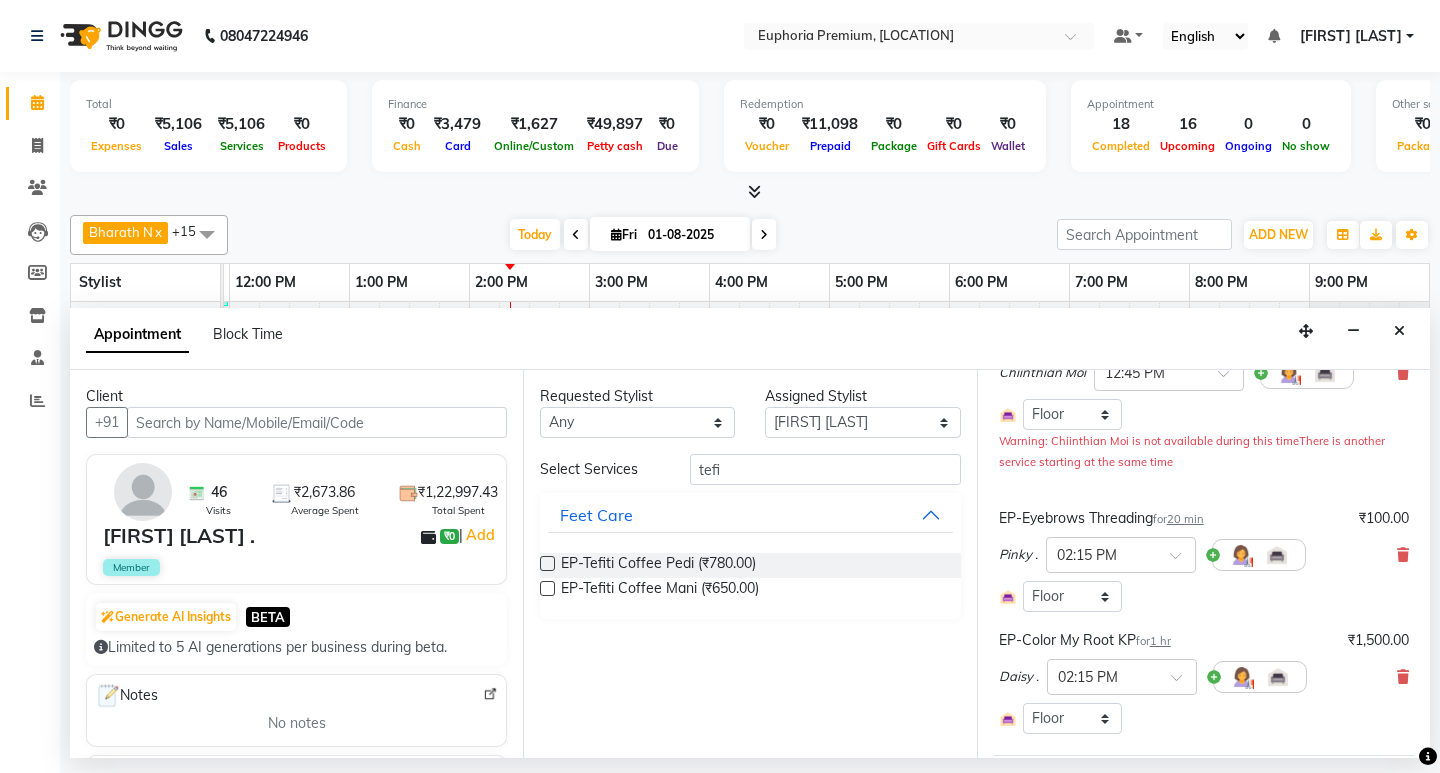 click at bounding box center [547, 563] 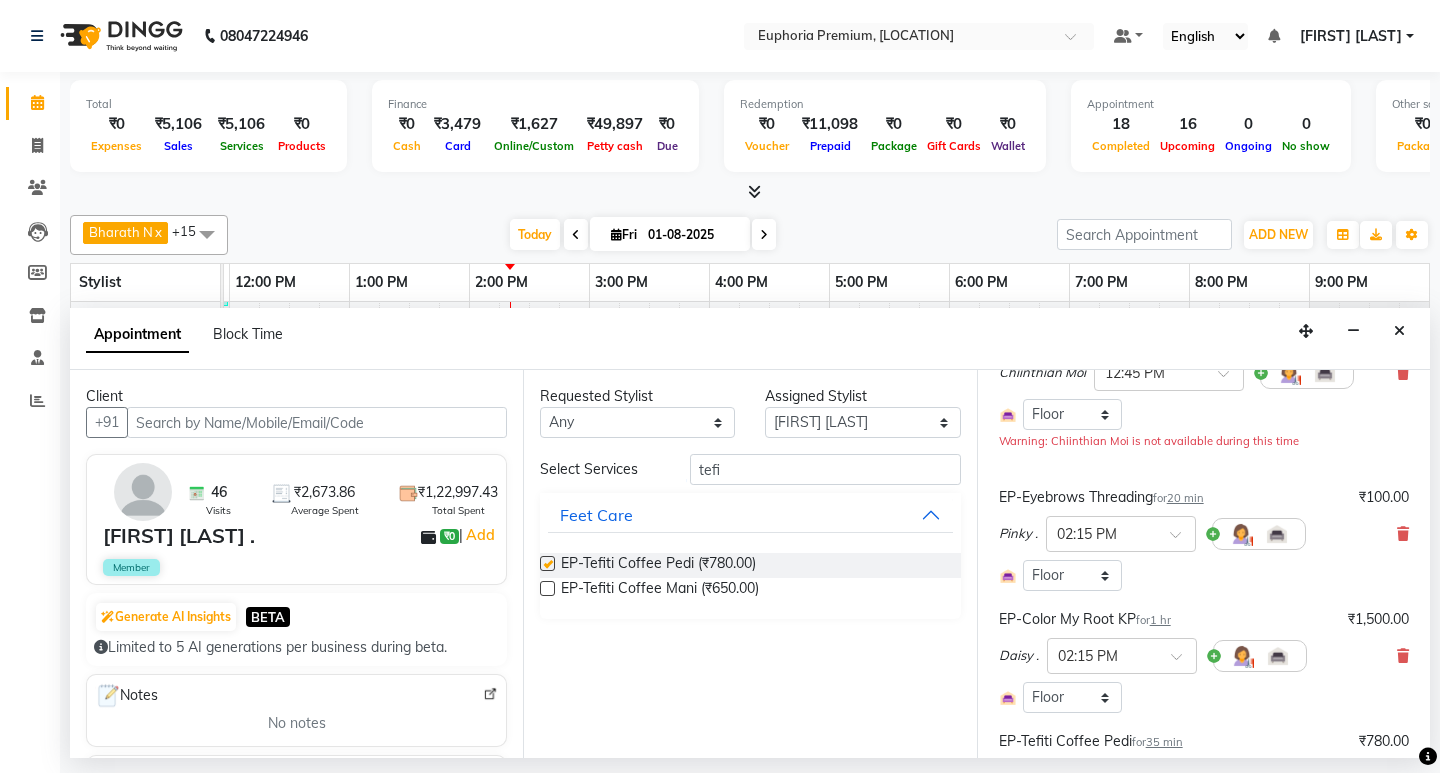 checkbox on "false" 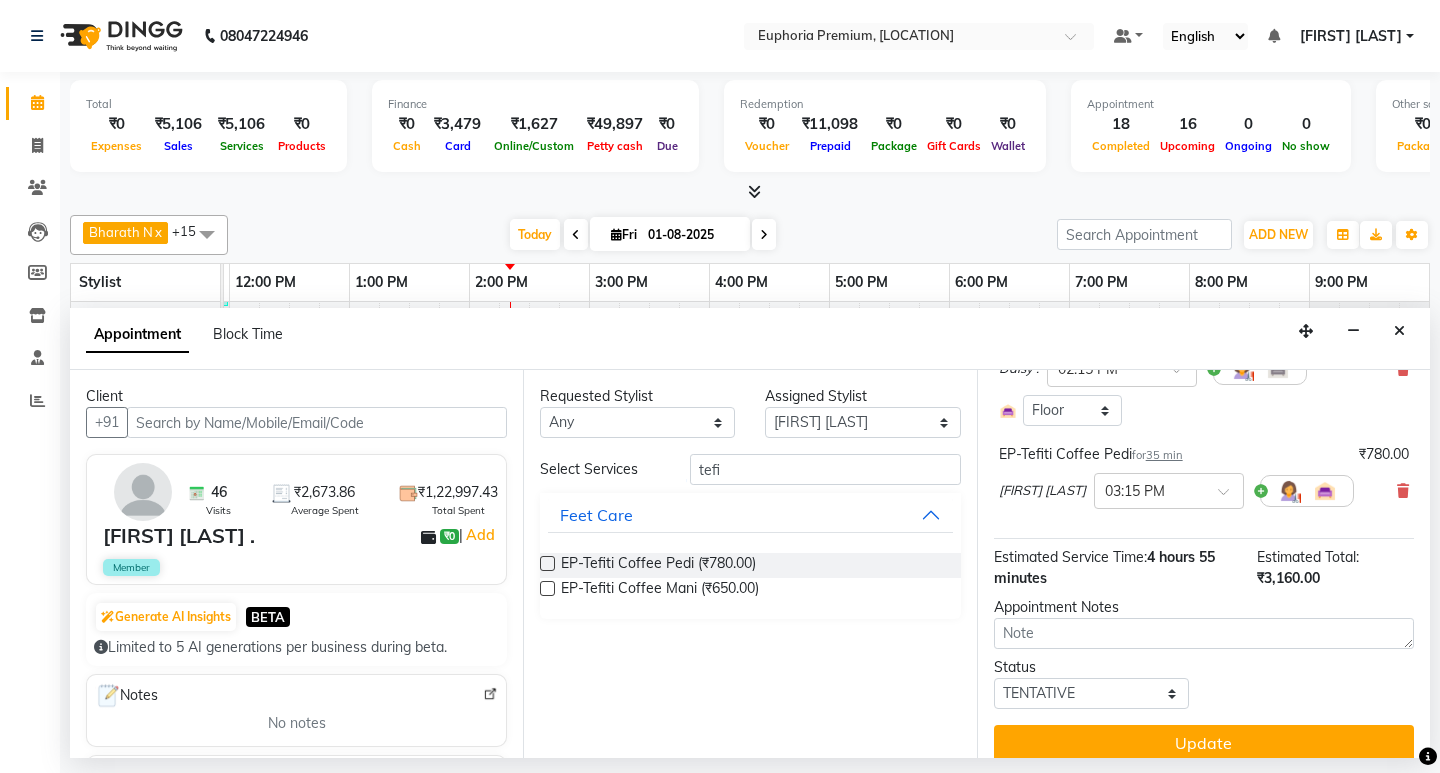 scroll, scrollTop: 500, scrollLeft: 0, axis: vertical 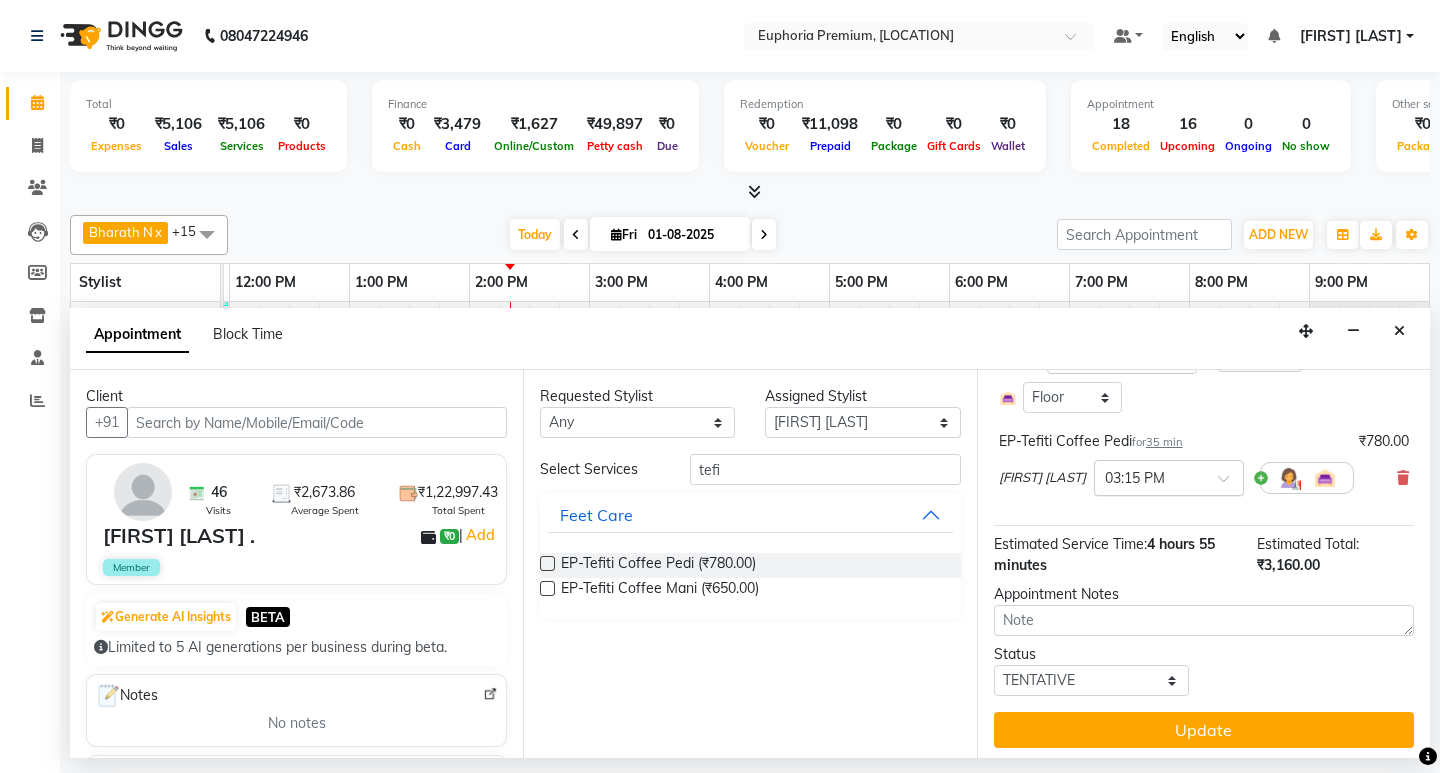 click at bounding box center (1230, 484) 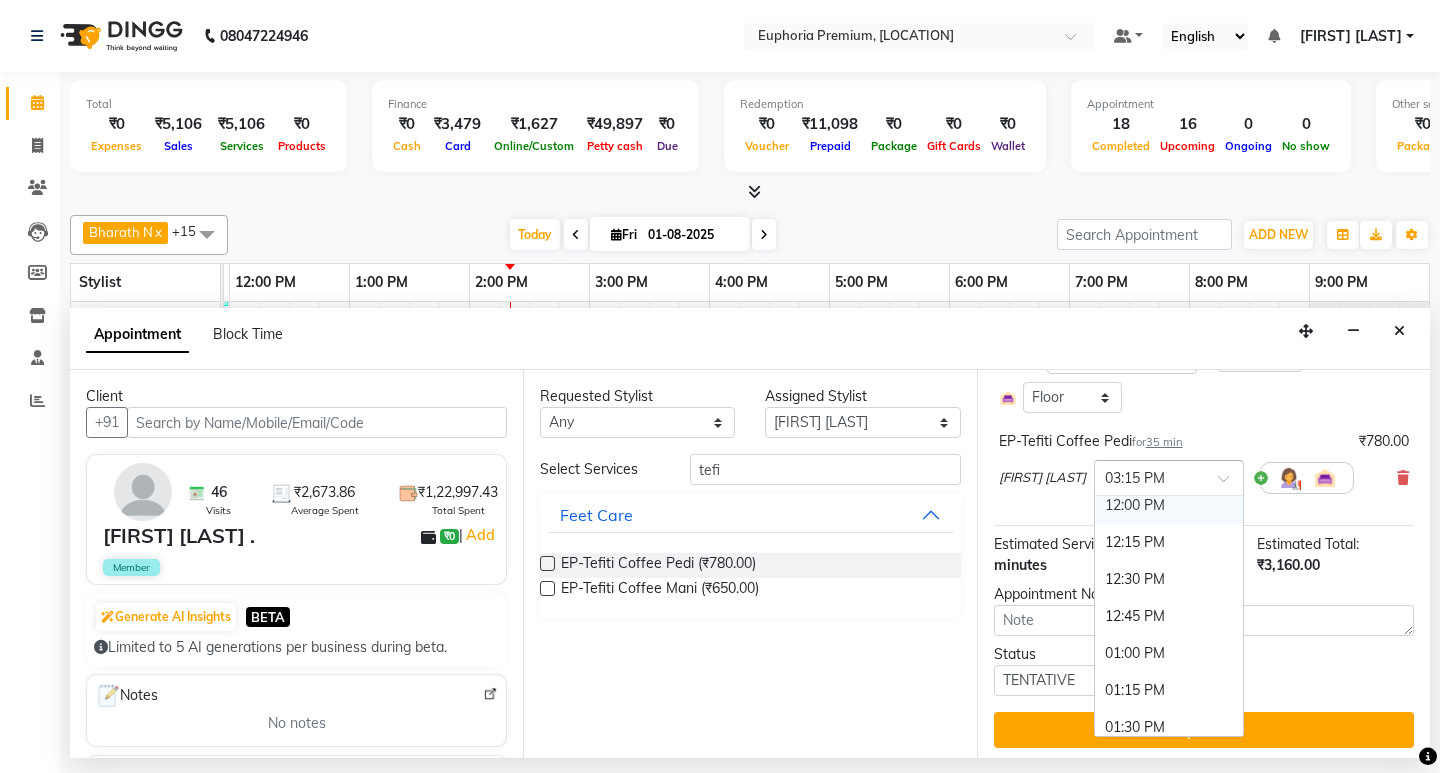 scroll, scrollTop: 461, scrollLeft: 0, axis: vertical 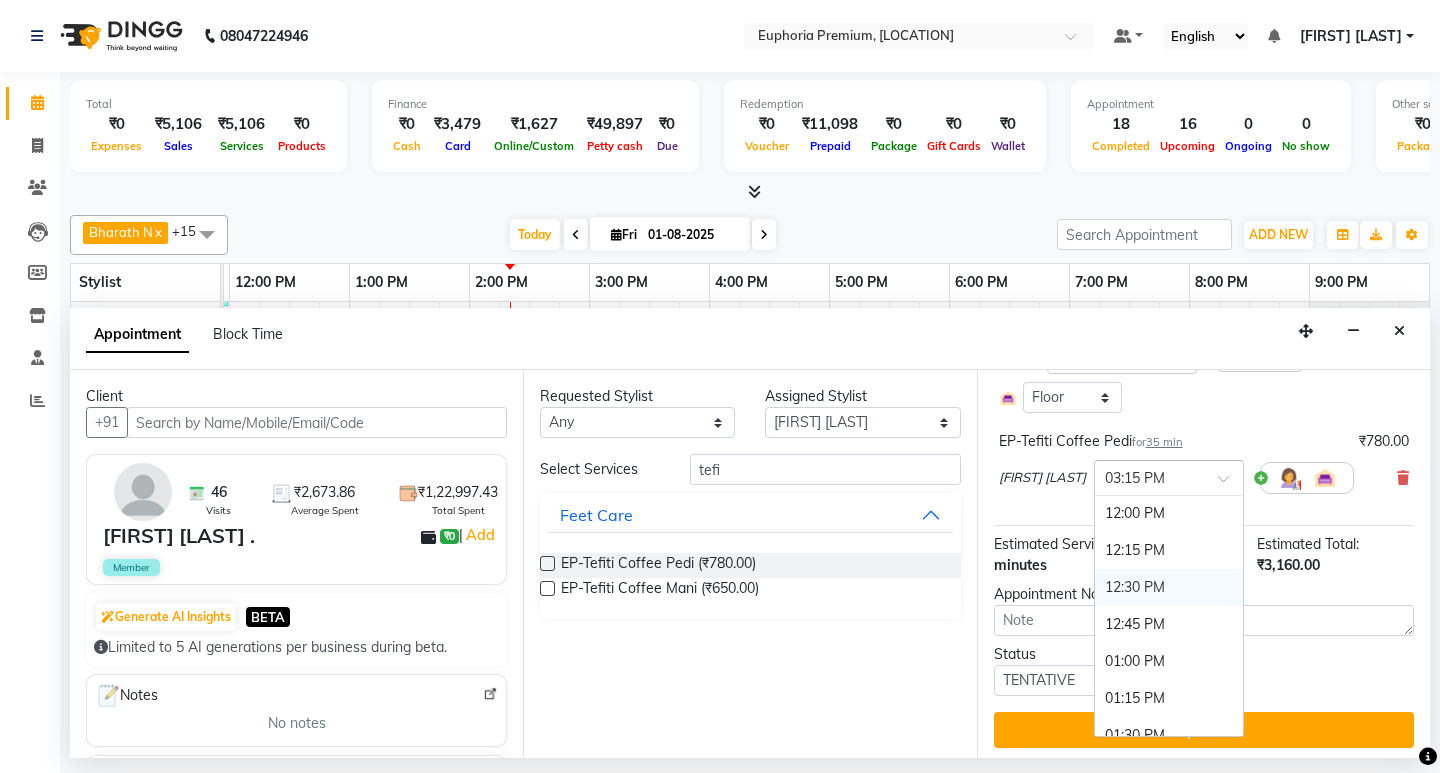 click on "12:30 PM" at bounding box center (1169, 587) 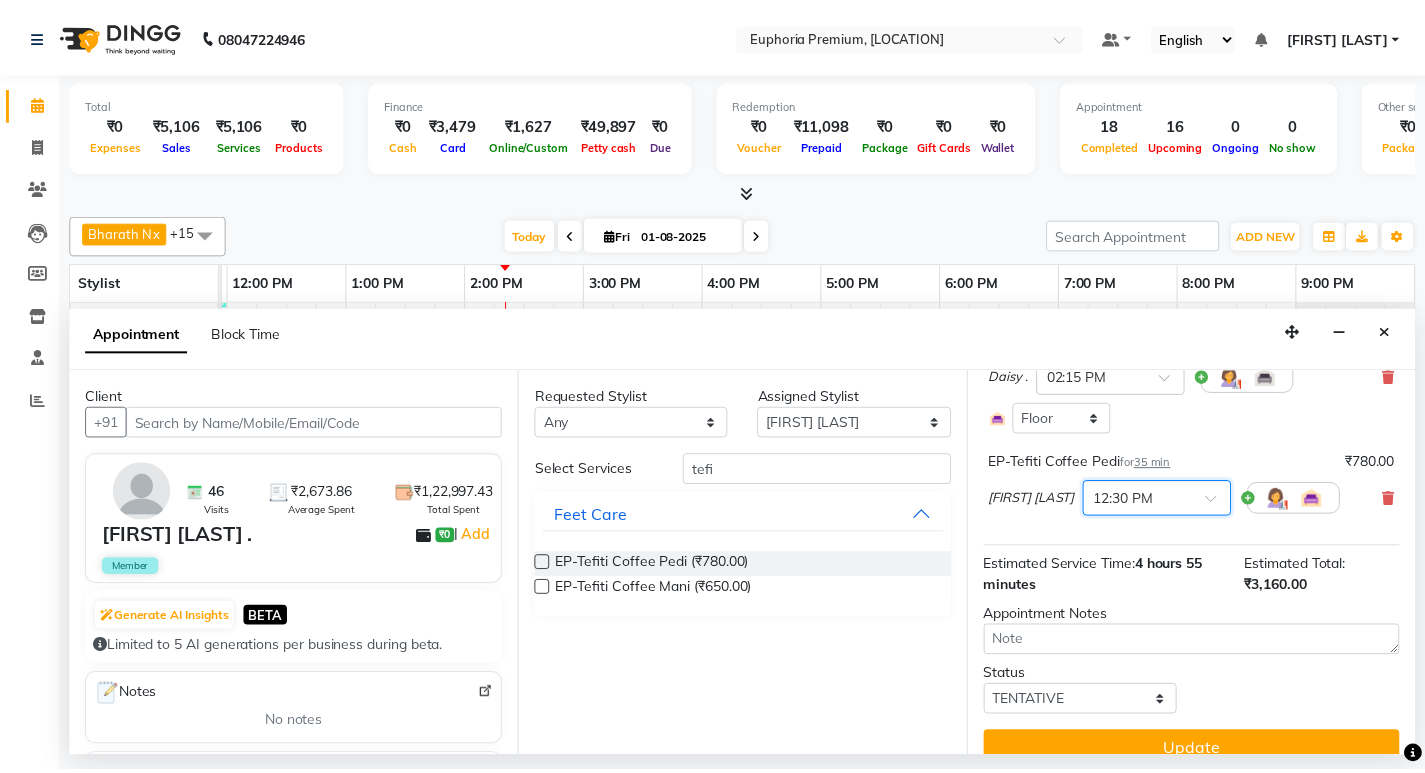 scroll, scrollTop: 521, scrollLeft: 0, axis: vertical 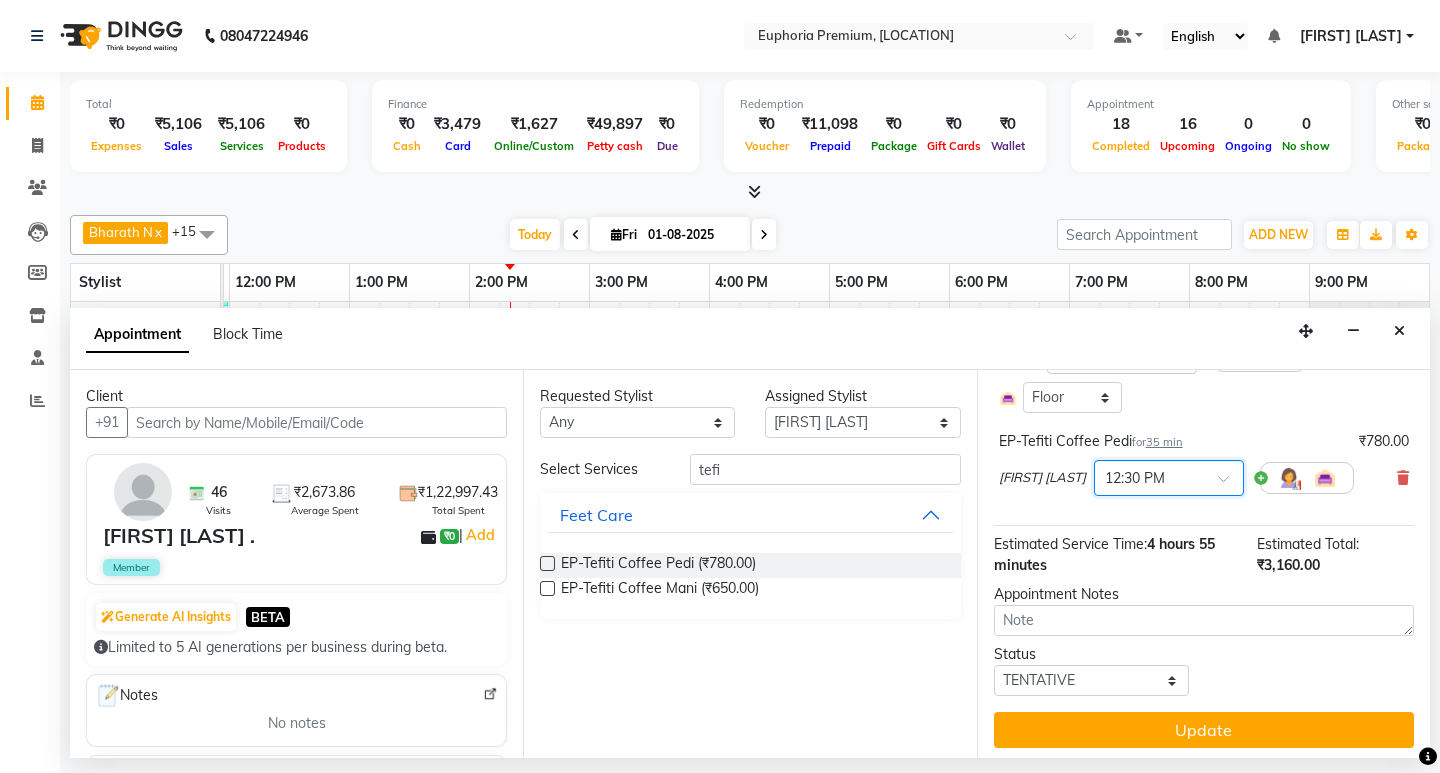 drag, startPoint x: 1036, startPoint y: 507, endPoint x: 1050, endPoint y: 505, distance: 14.142136 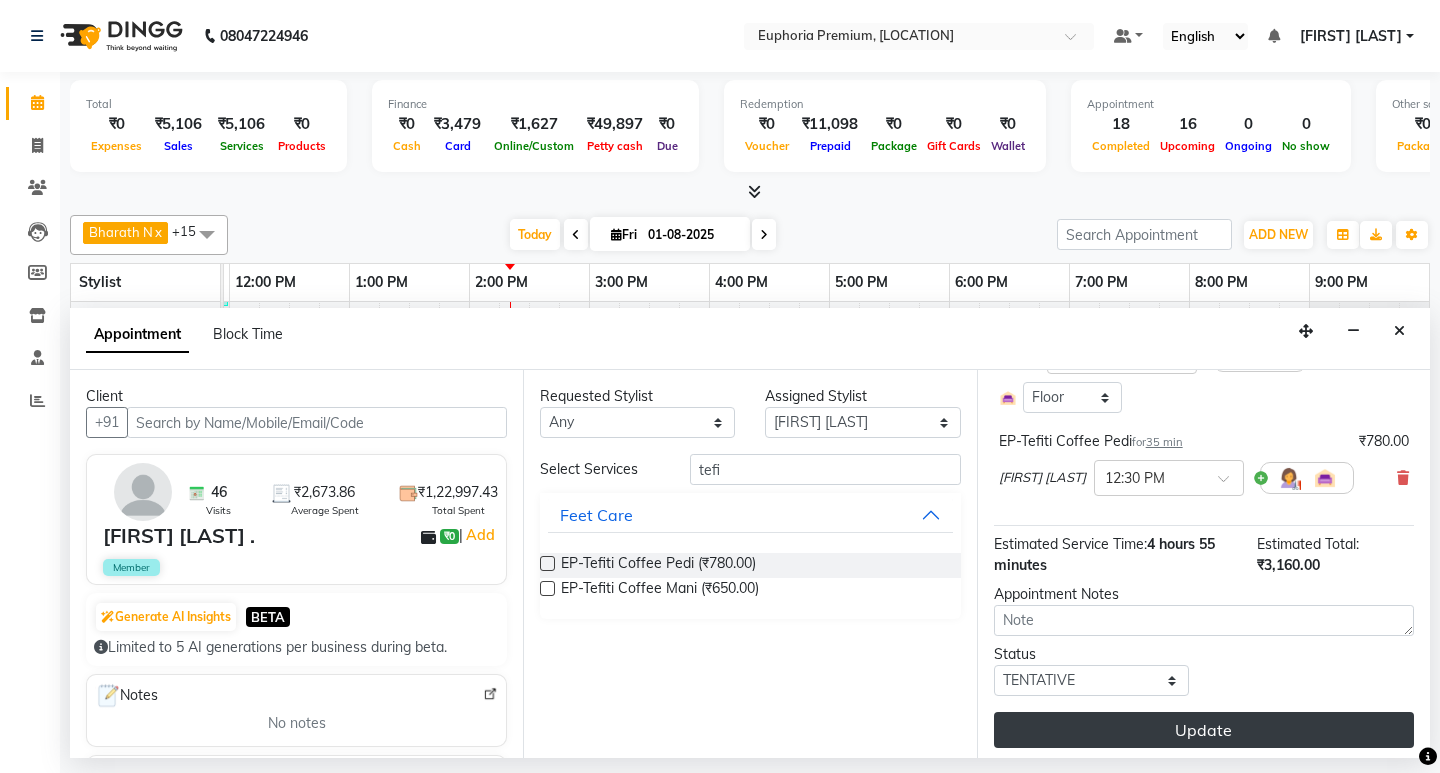 click on "Update" at bounding box center (1204, 730) 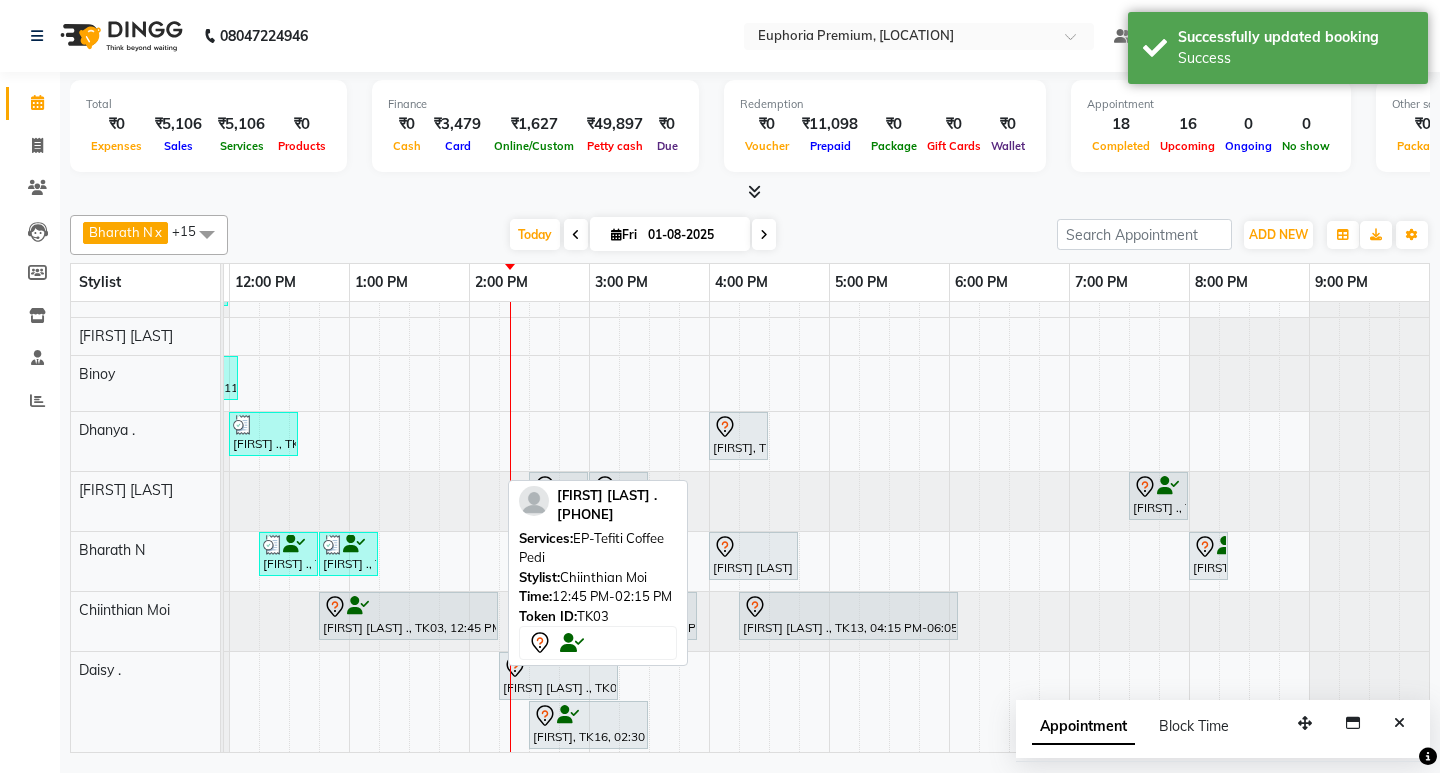 click at bounding box center (408, 607) 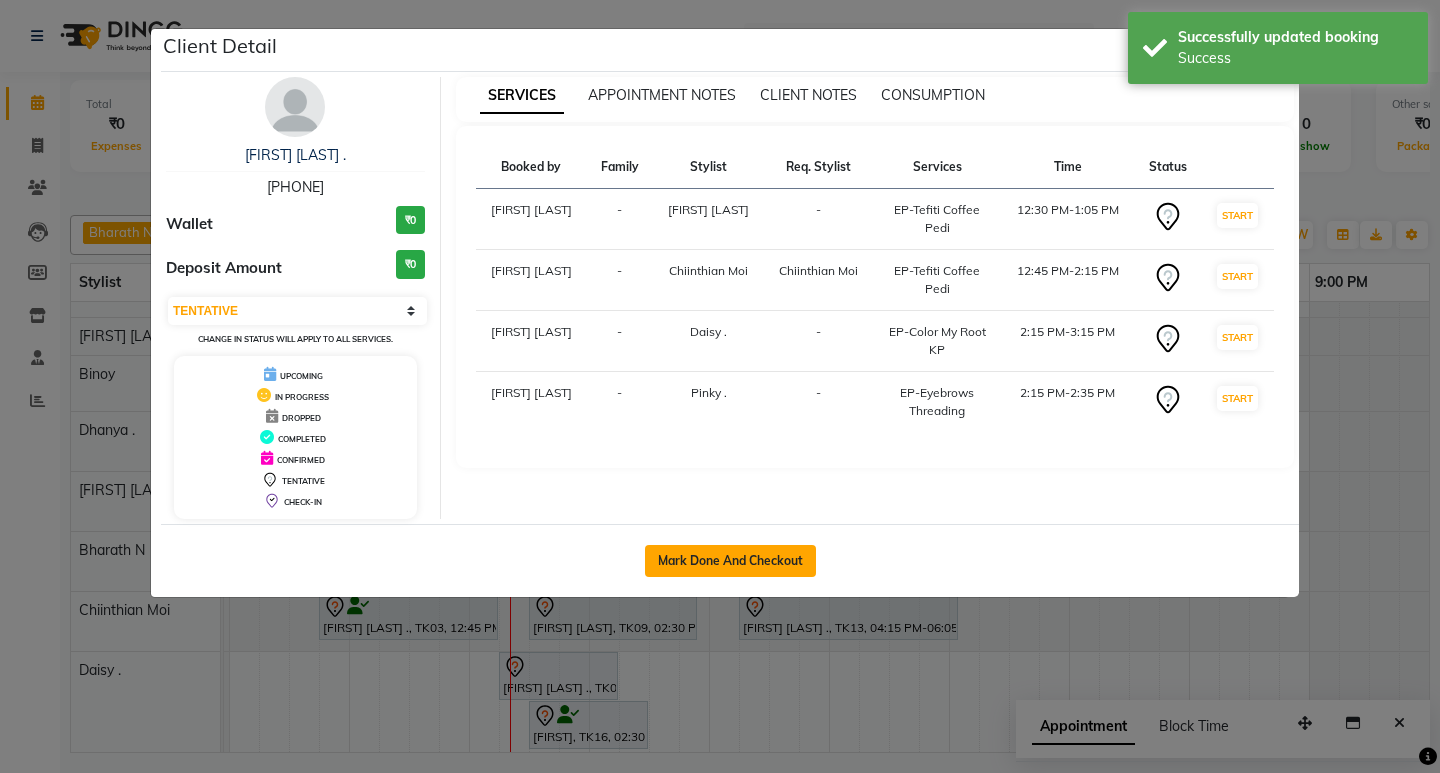 click on "Mark Done And Checkout" 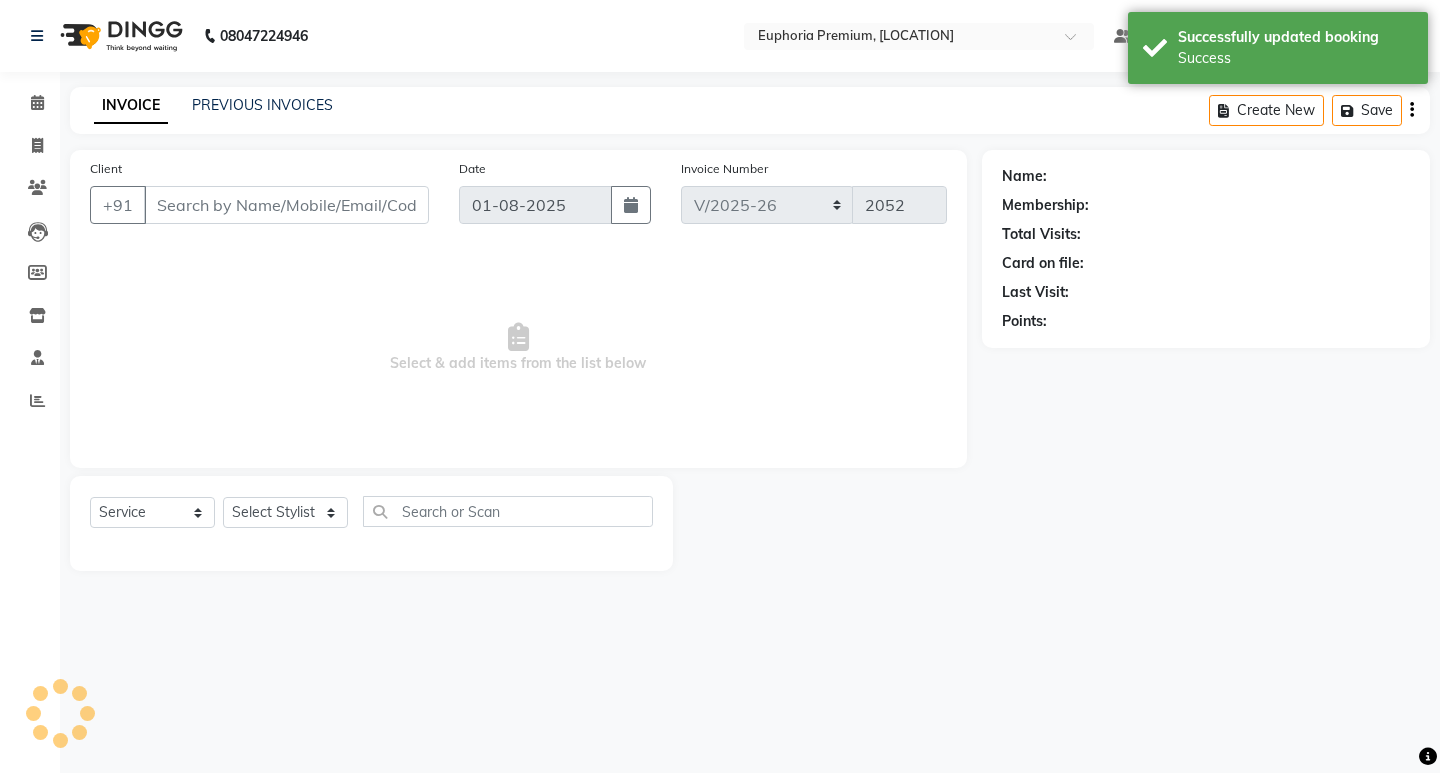 type on "99******84" 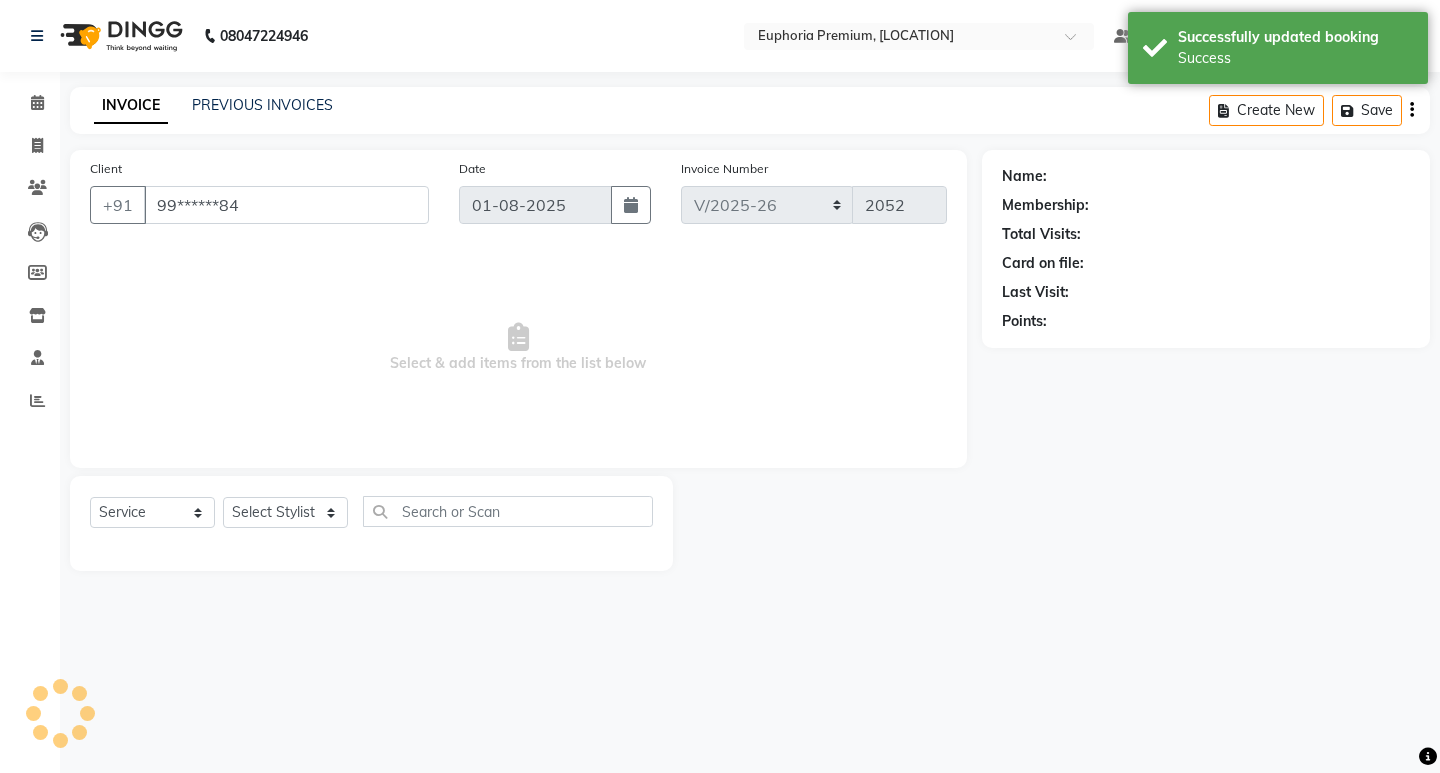 select on "71634" 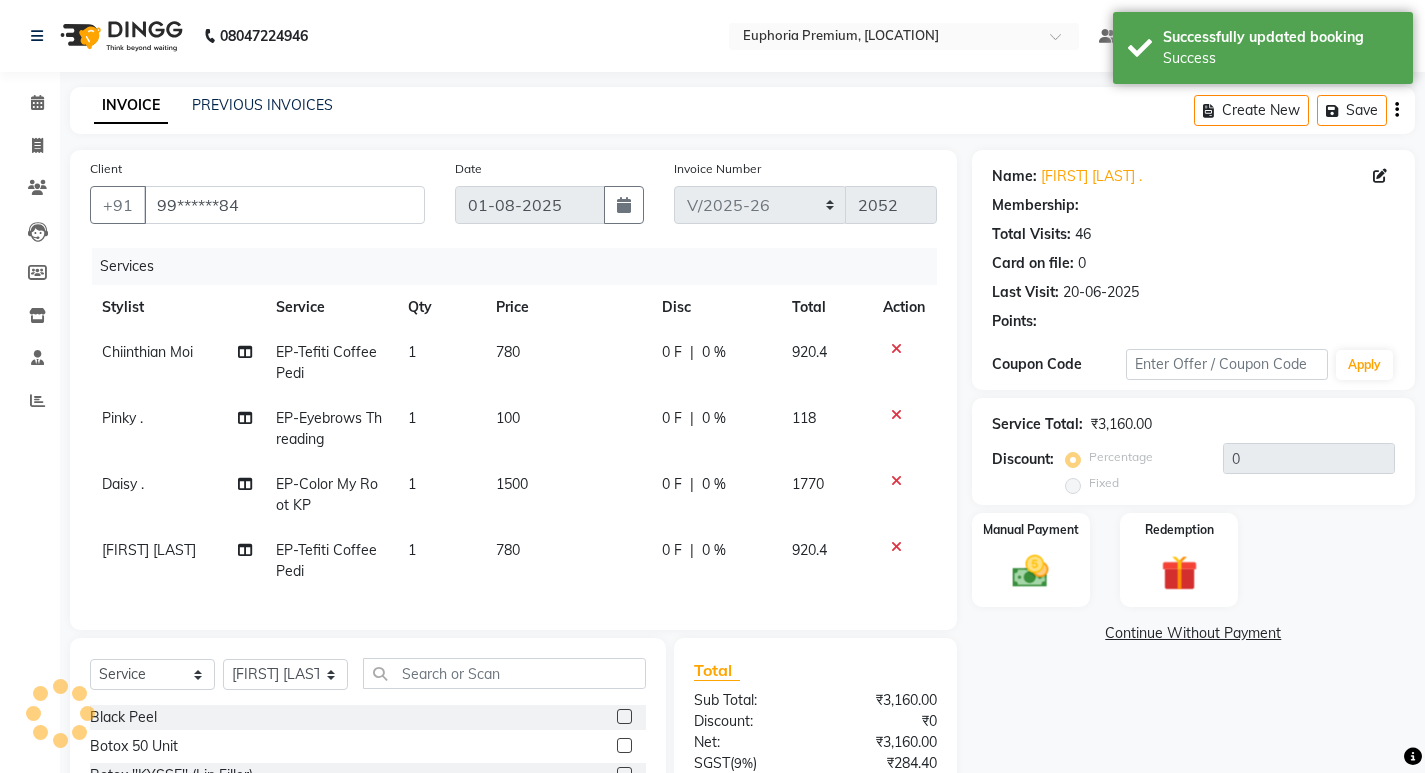 select on "2: Object" 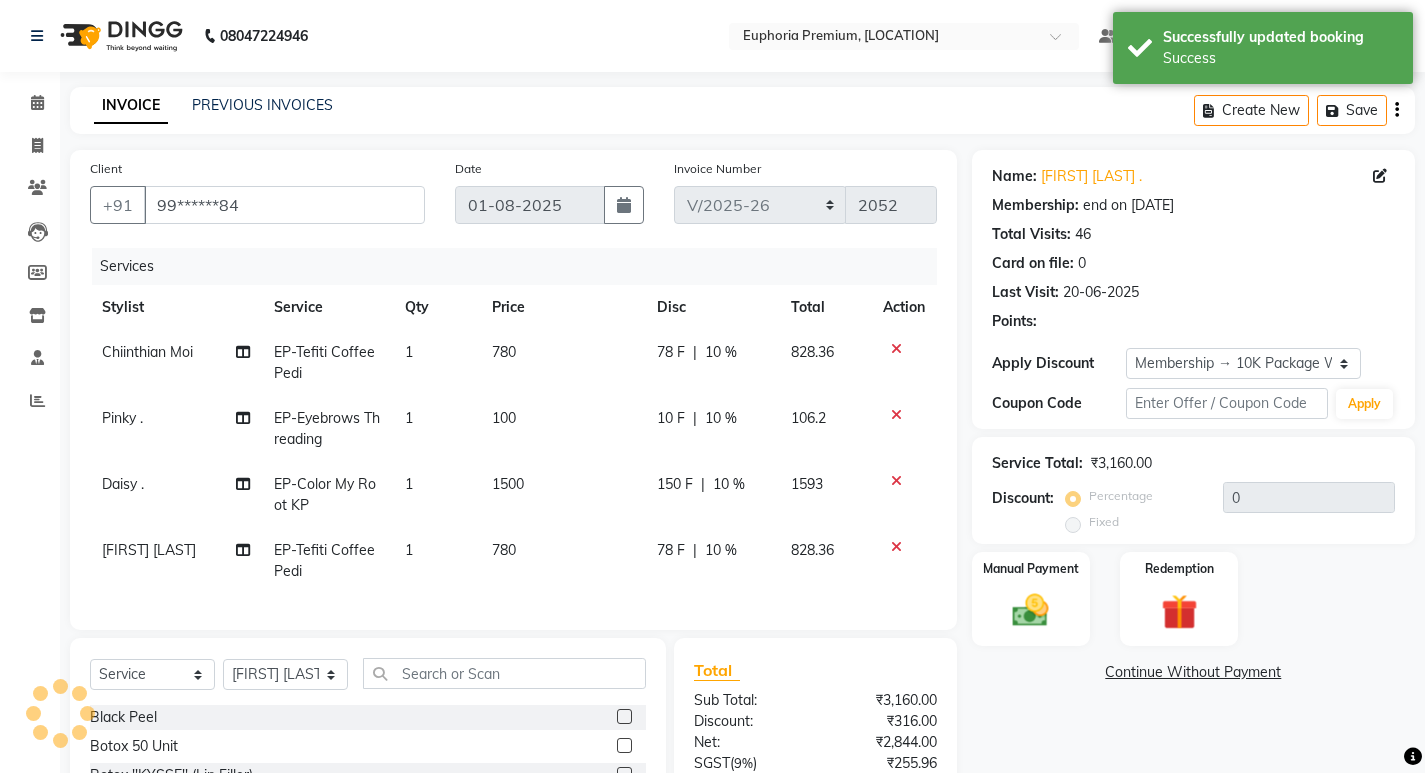 type on "10" 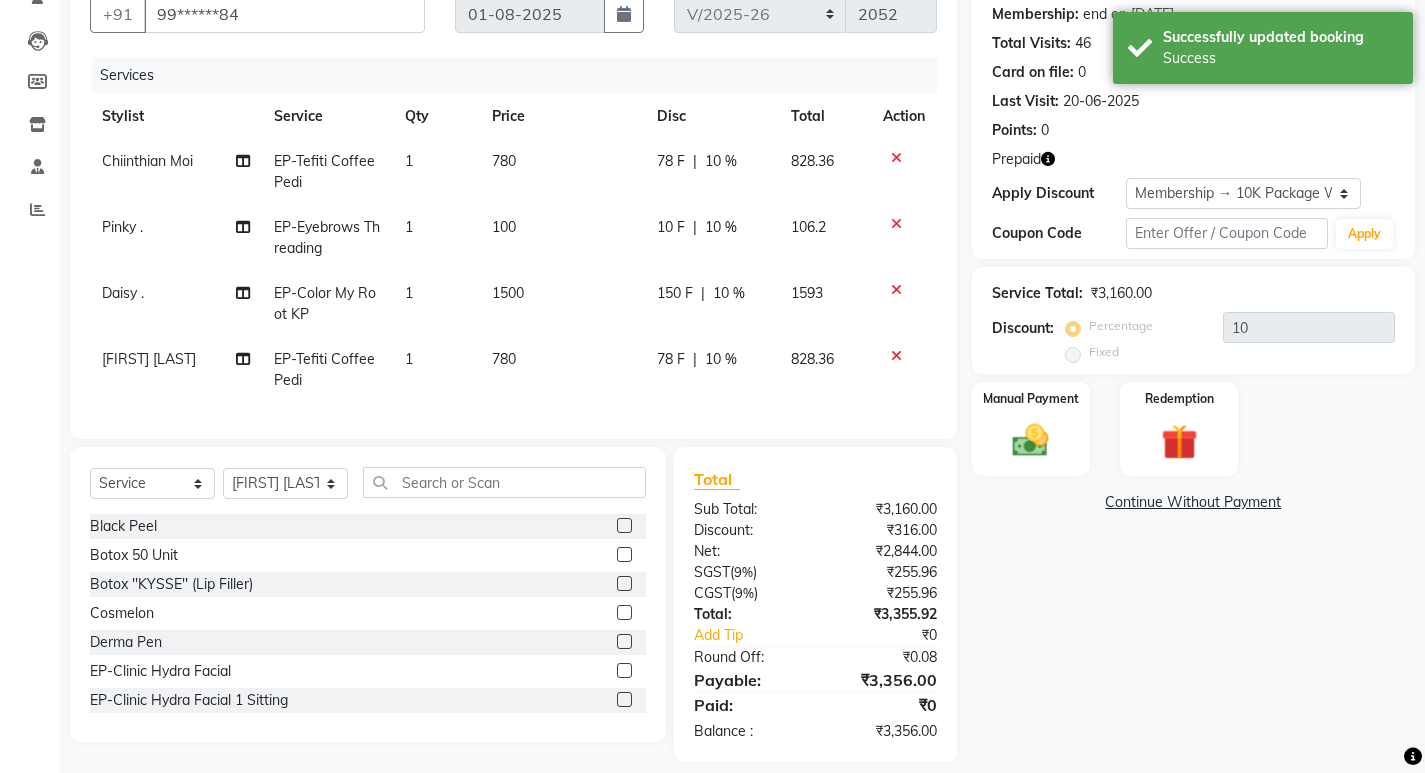 scroll, scrollTop: 225, scrollLeft: 0, axis: vertical 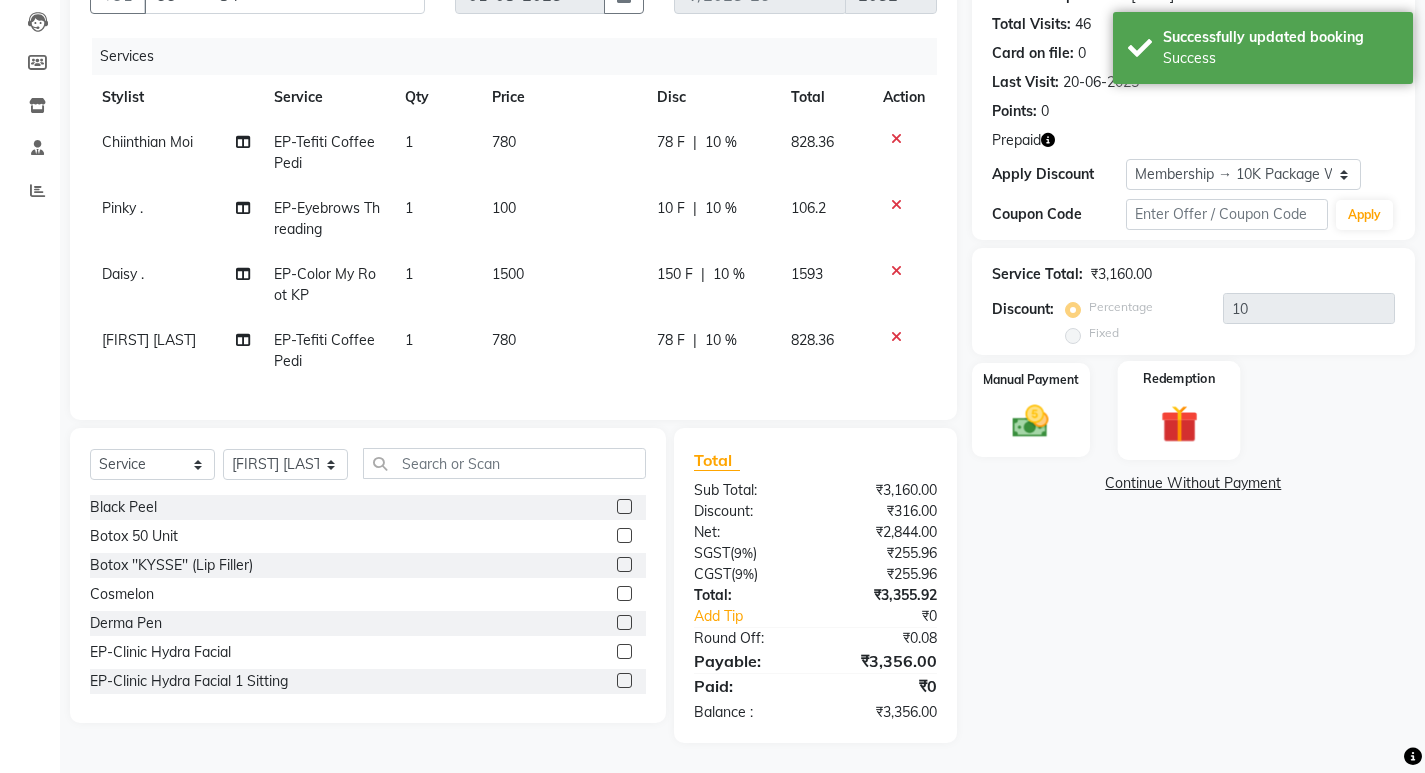 click 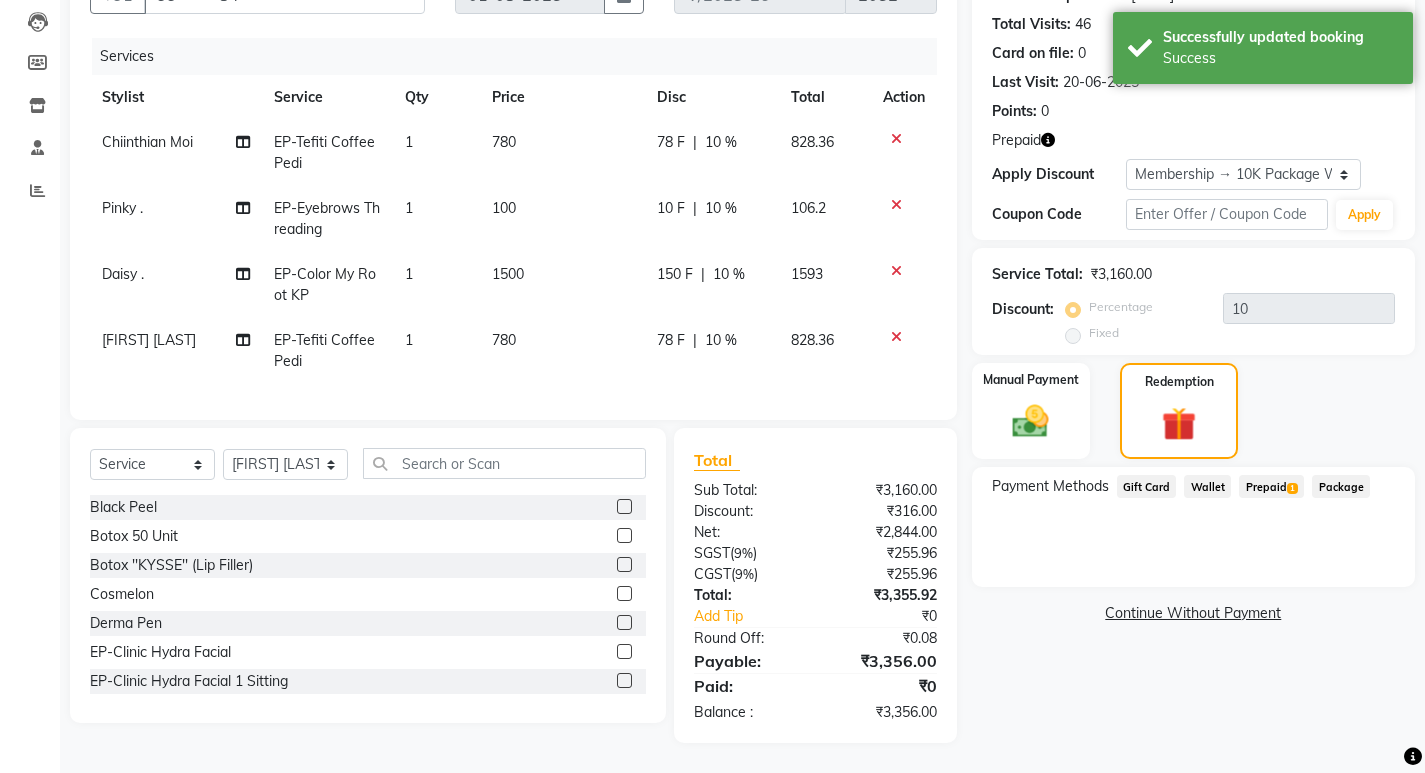 click on "Prepaid  1" 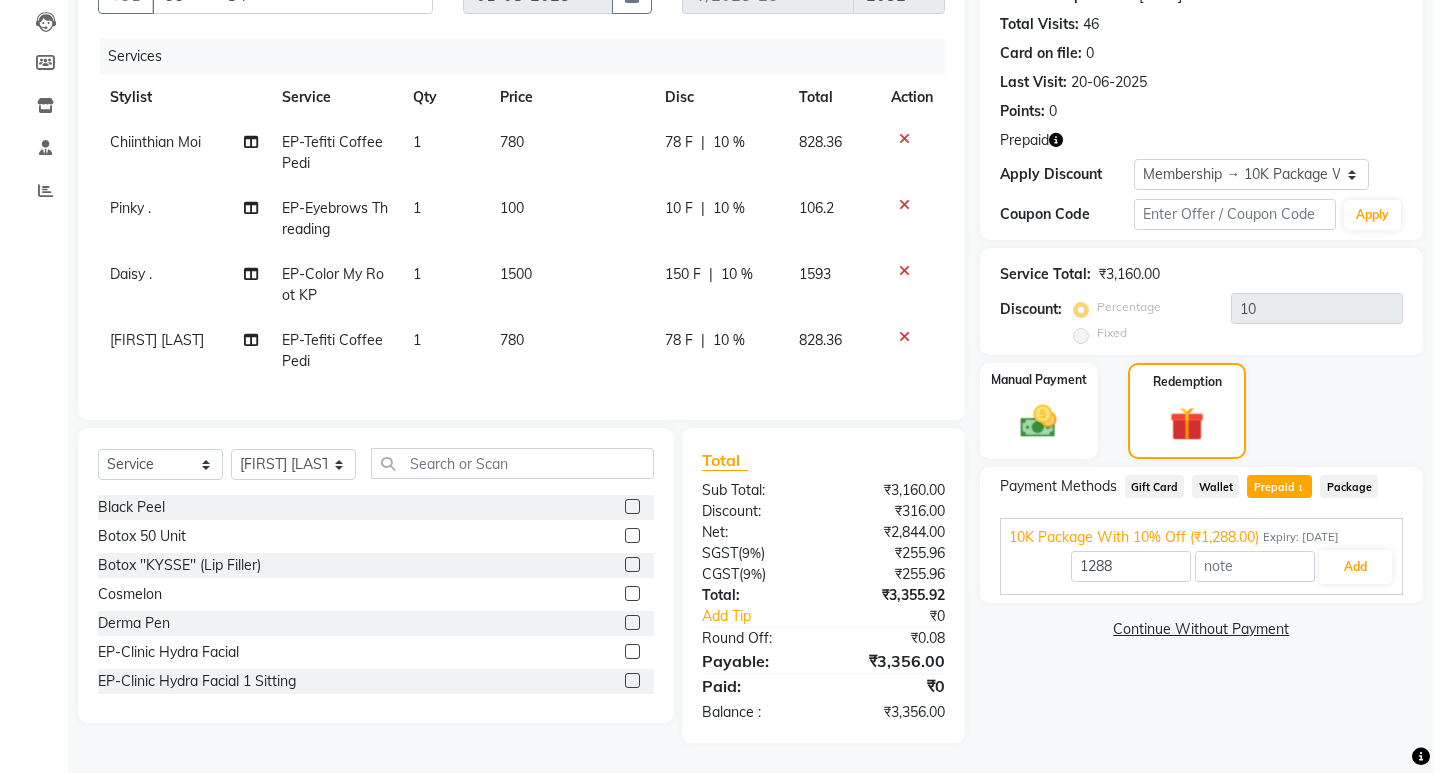 scroll, scrollTop: 0, scrollLeft: 0, axis: both 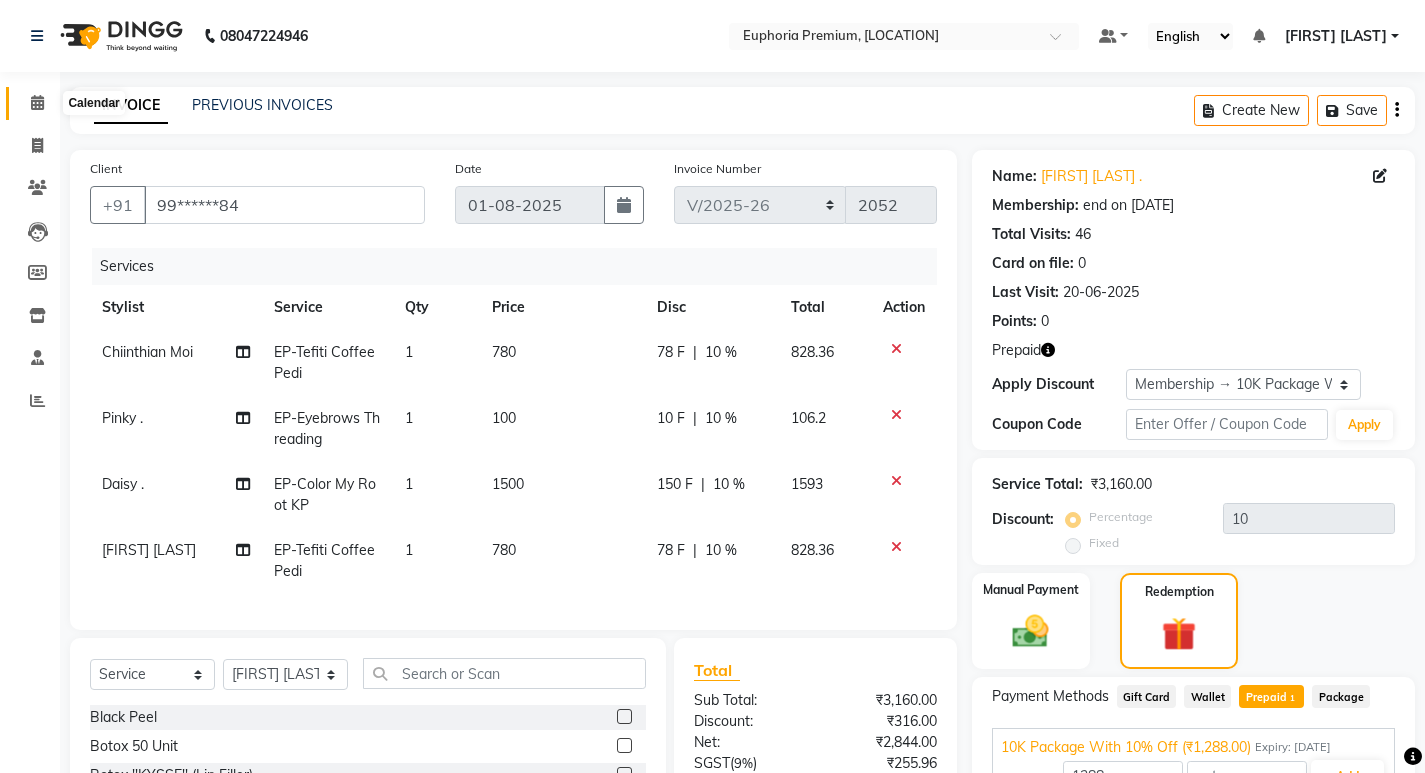 click 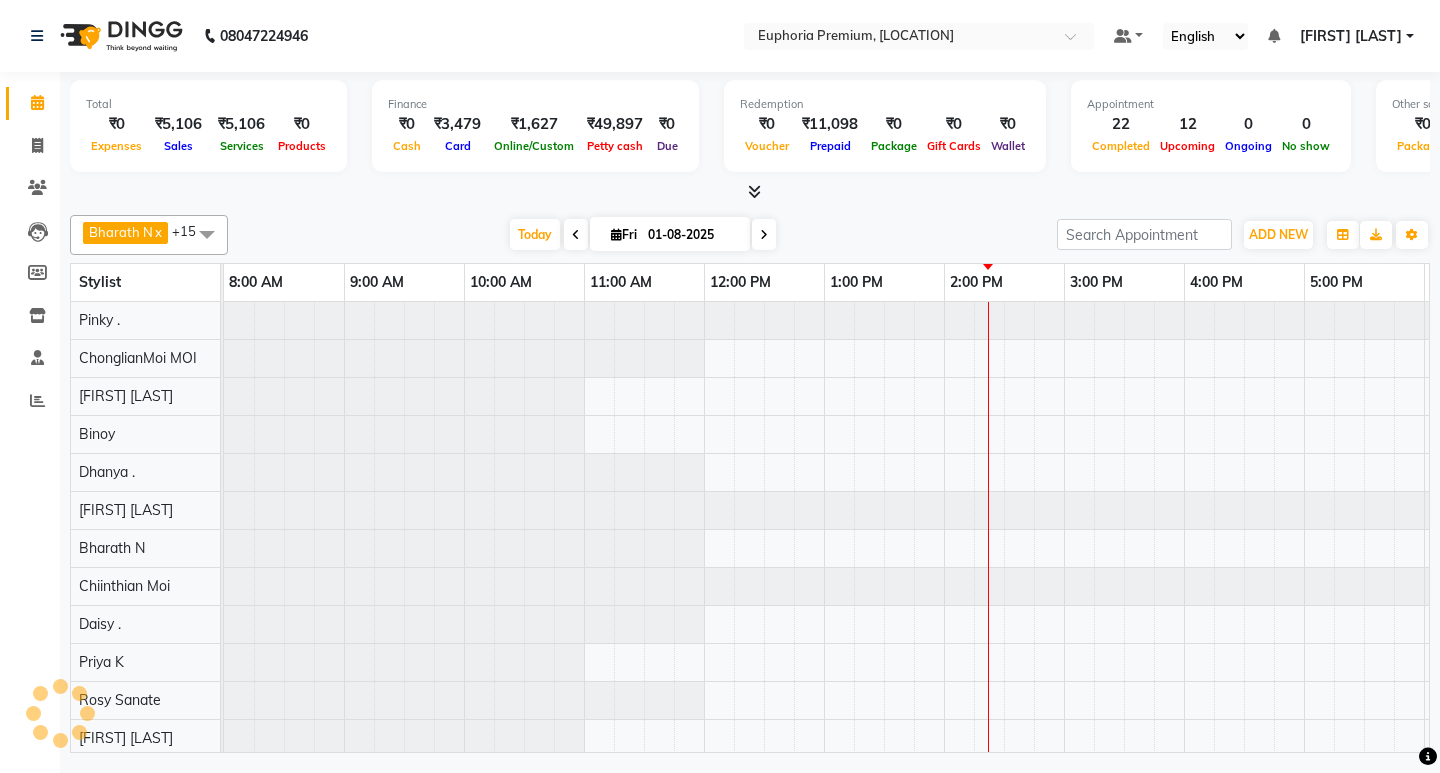 scroll, scrollTop: 0, scrollLeft: 0, axis: both 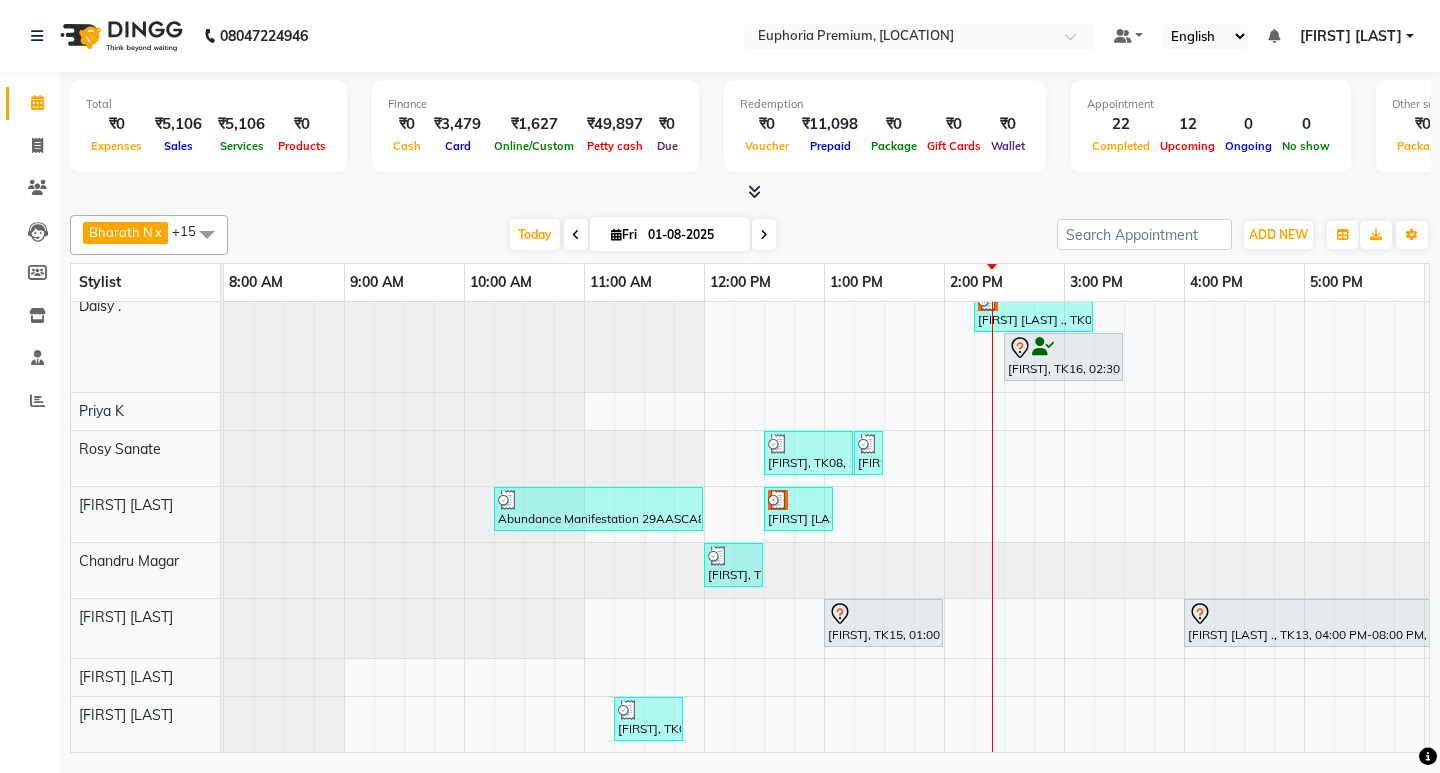 click on "[FIRST] [LAST]" at bounding box center (1351, 36) 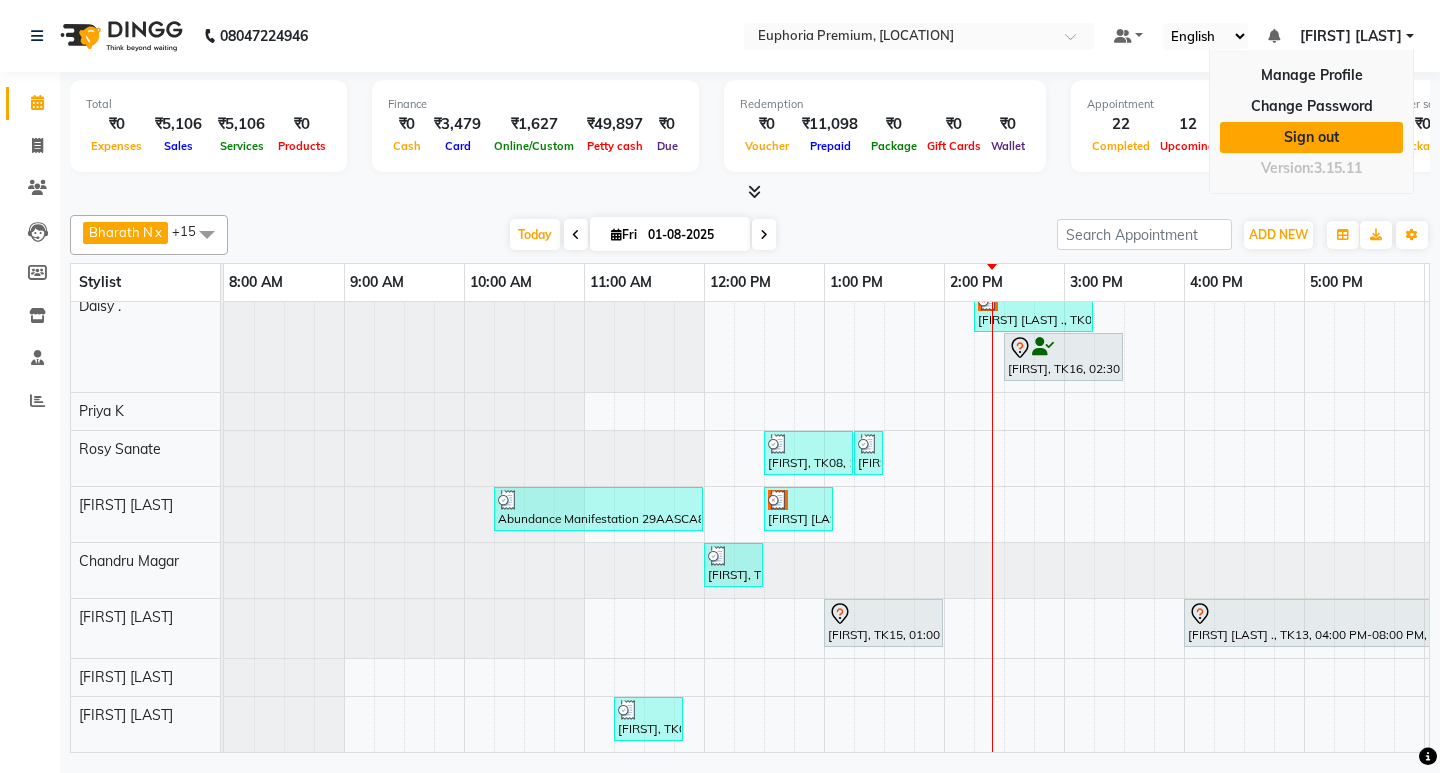 click on "Sign out" at bounding box center [1311, 137] 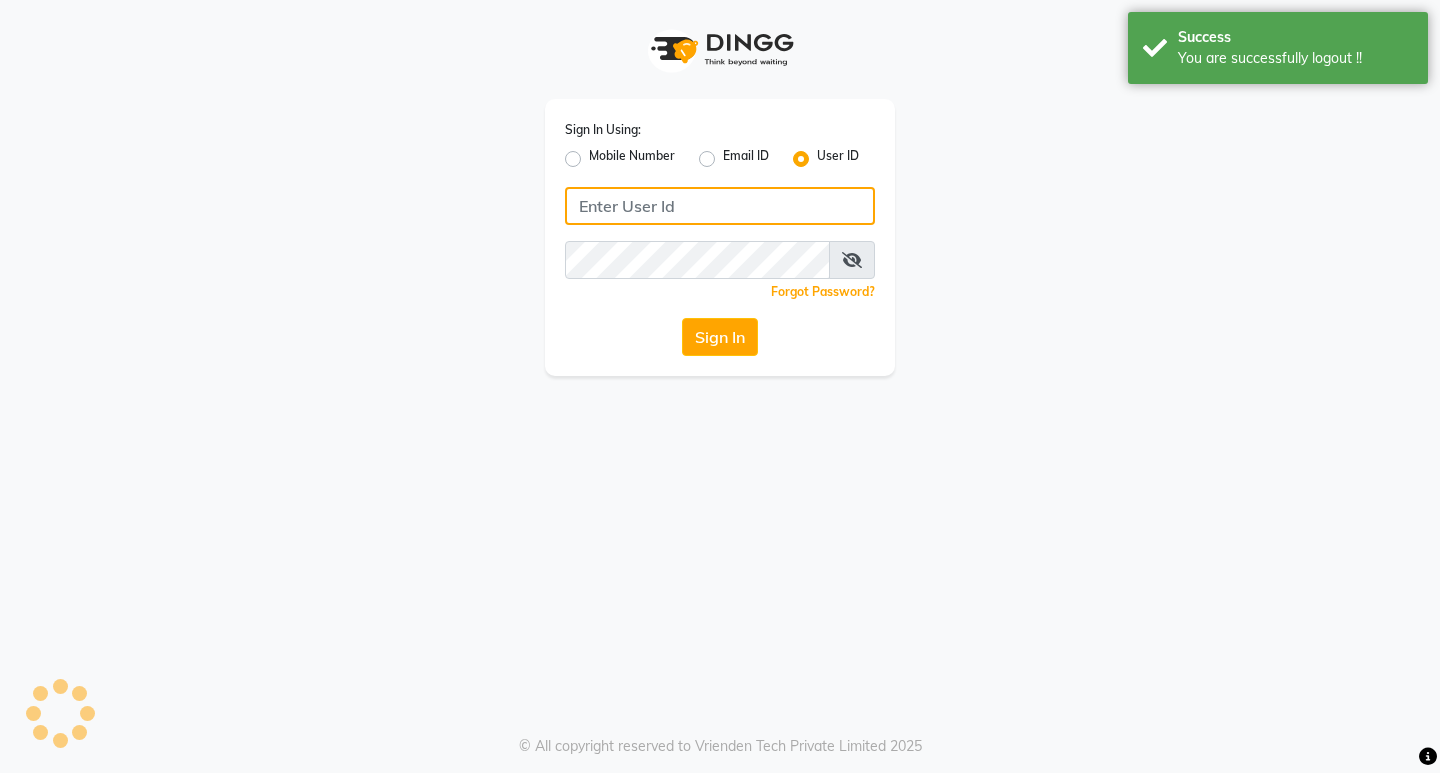 type on "7760179992" 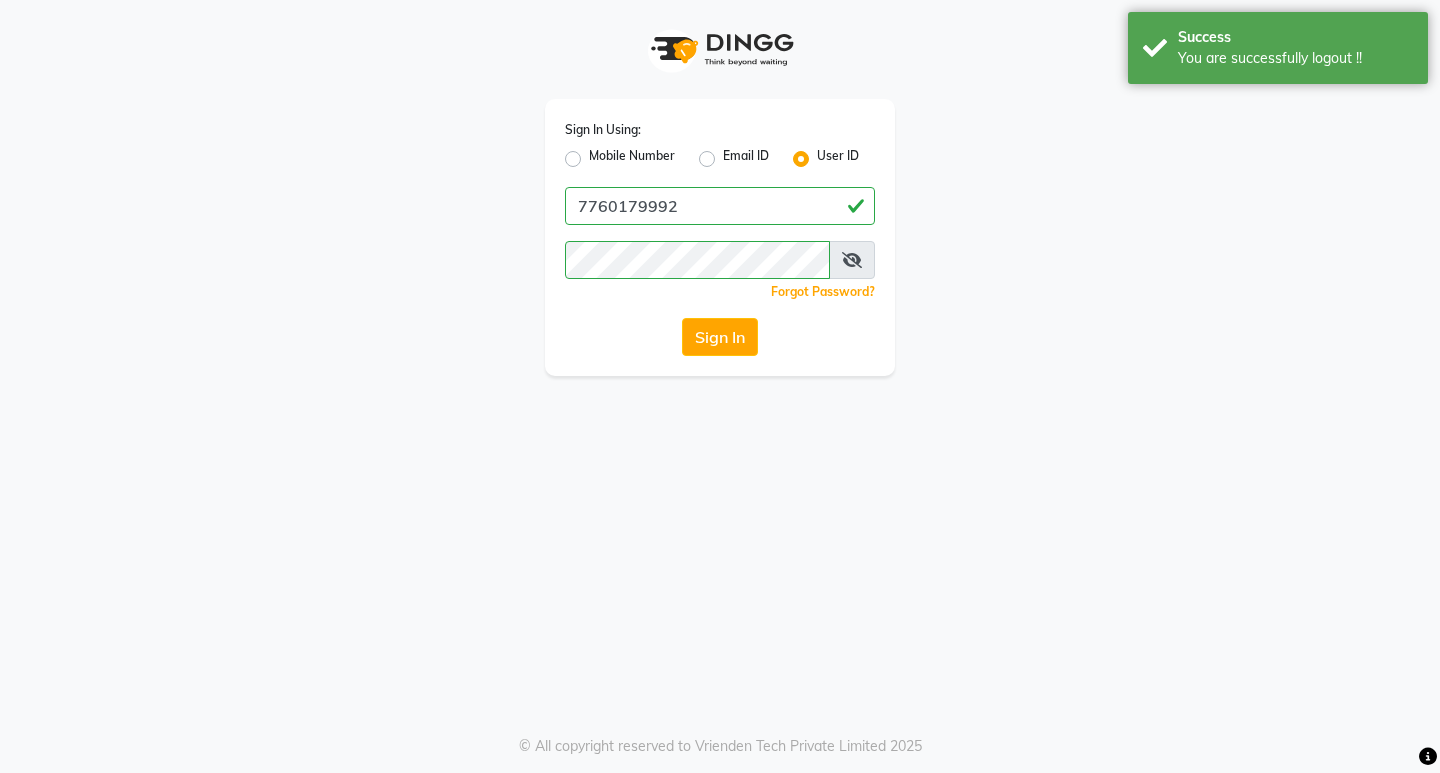 click on "Sign In Using: Mobile Number Email ID User ID 7760179992  Remember me Forgot Password?  Sign In" 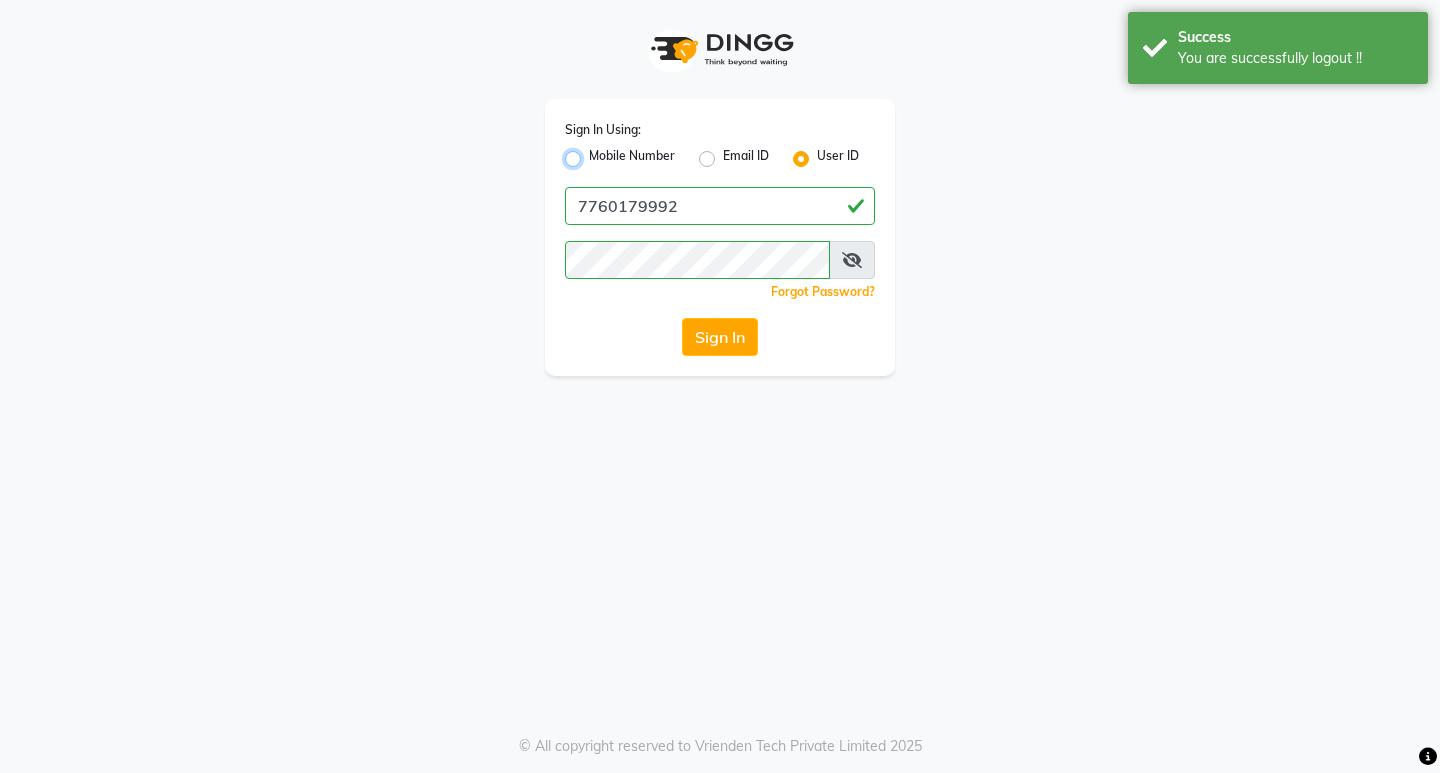 click on "Mobile Number" at bounding box center [595, 153] 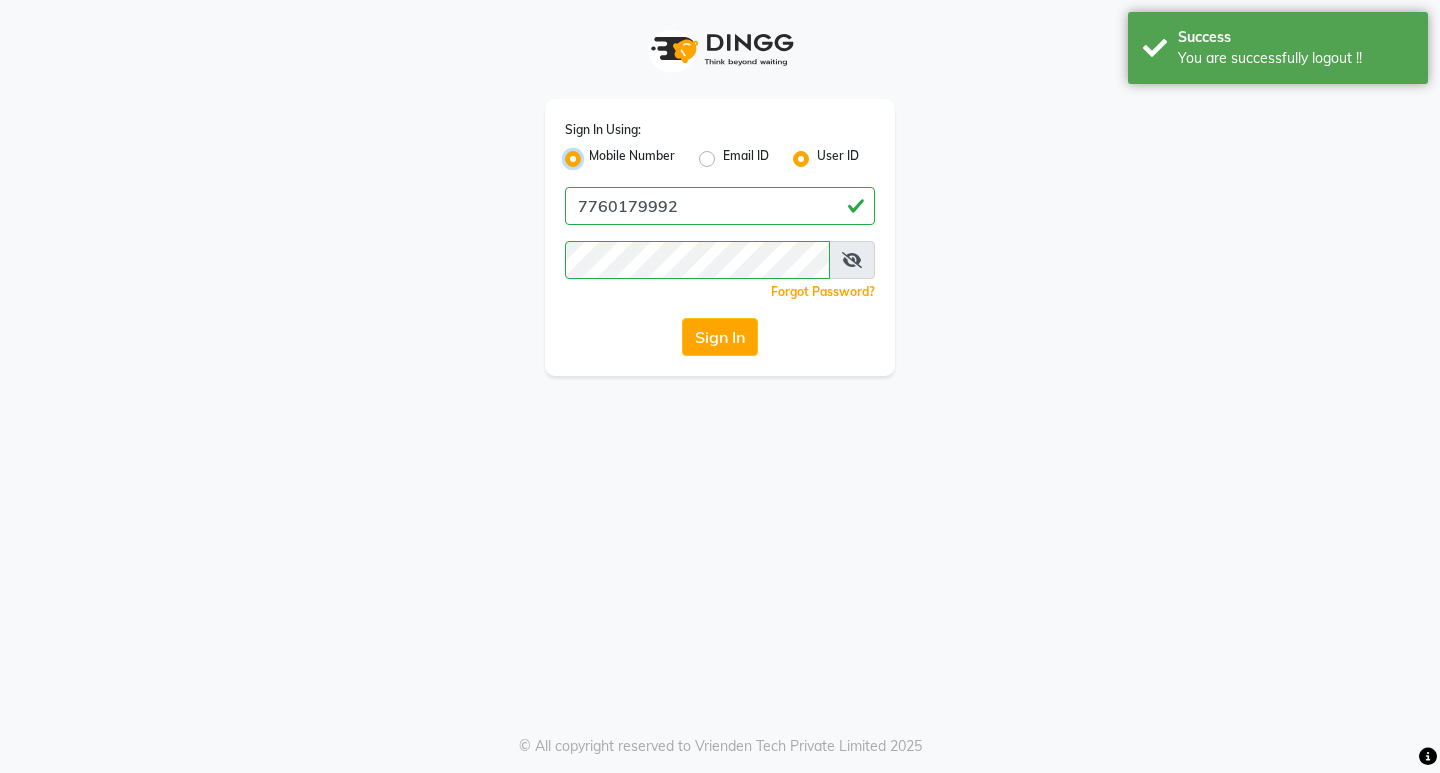 radio on "false" 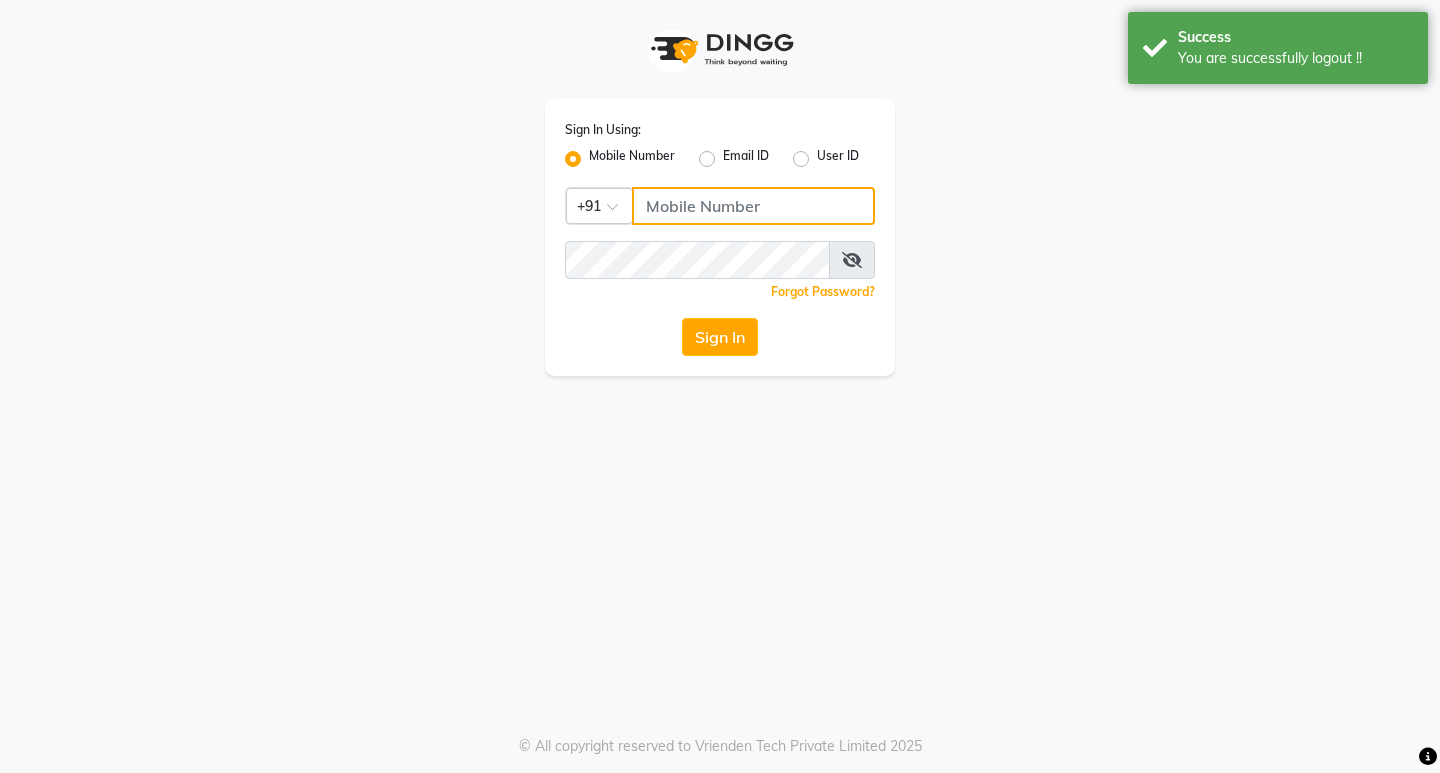 click 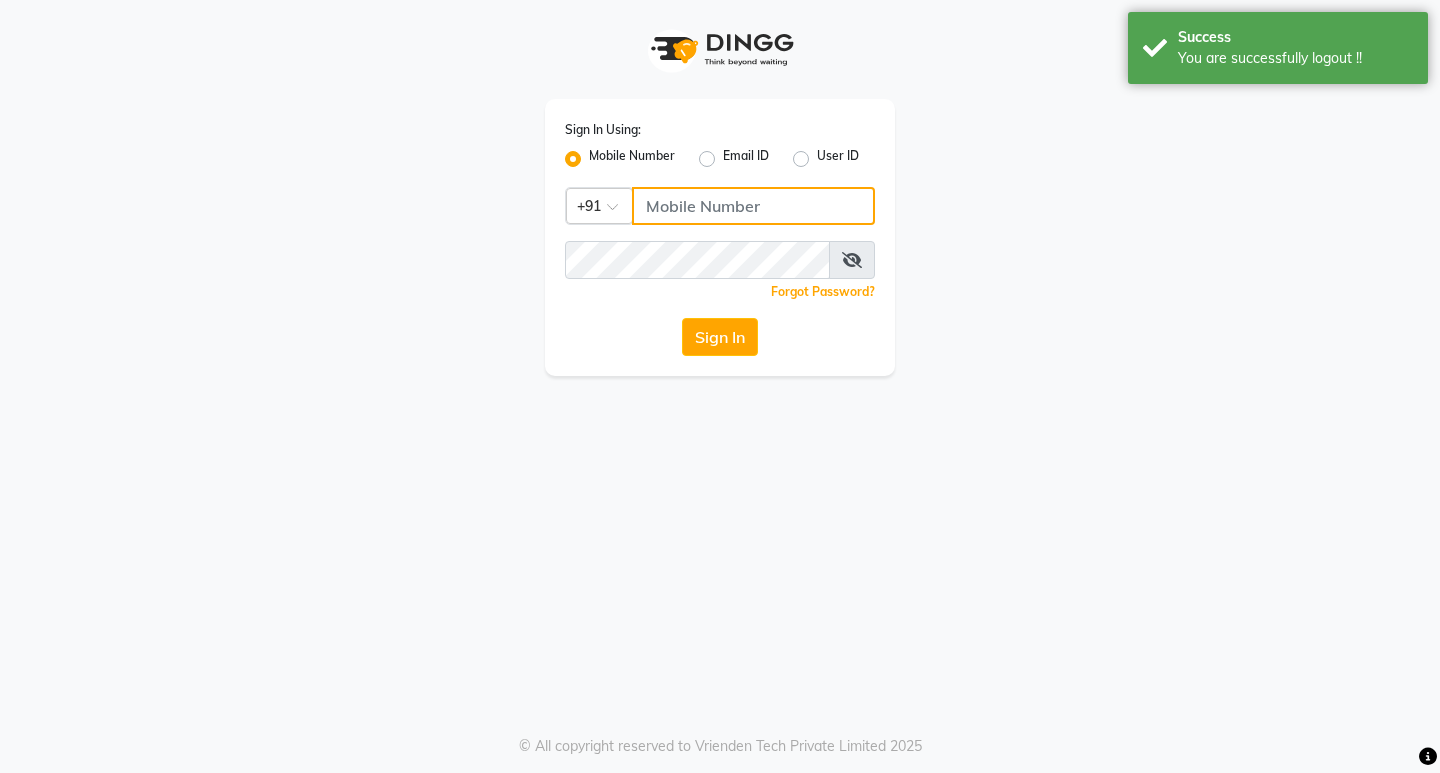 type on "8884568139" 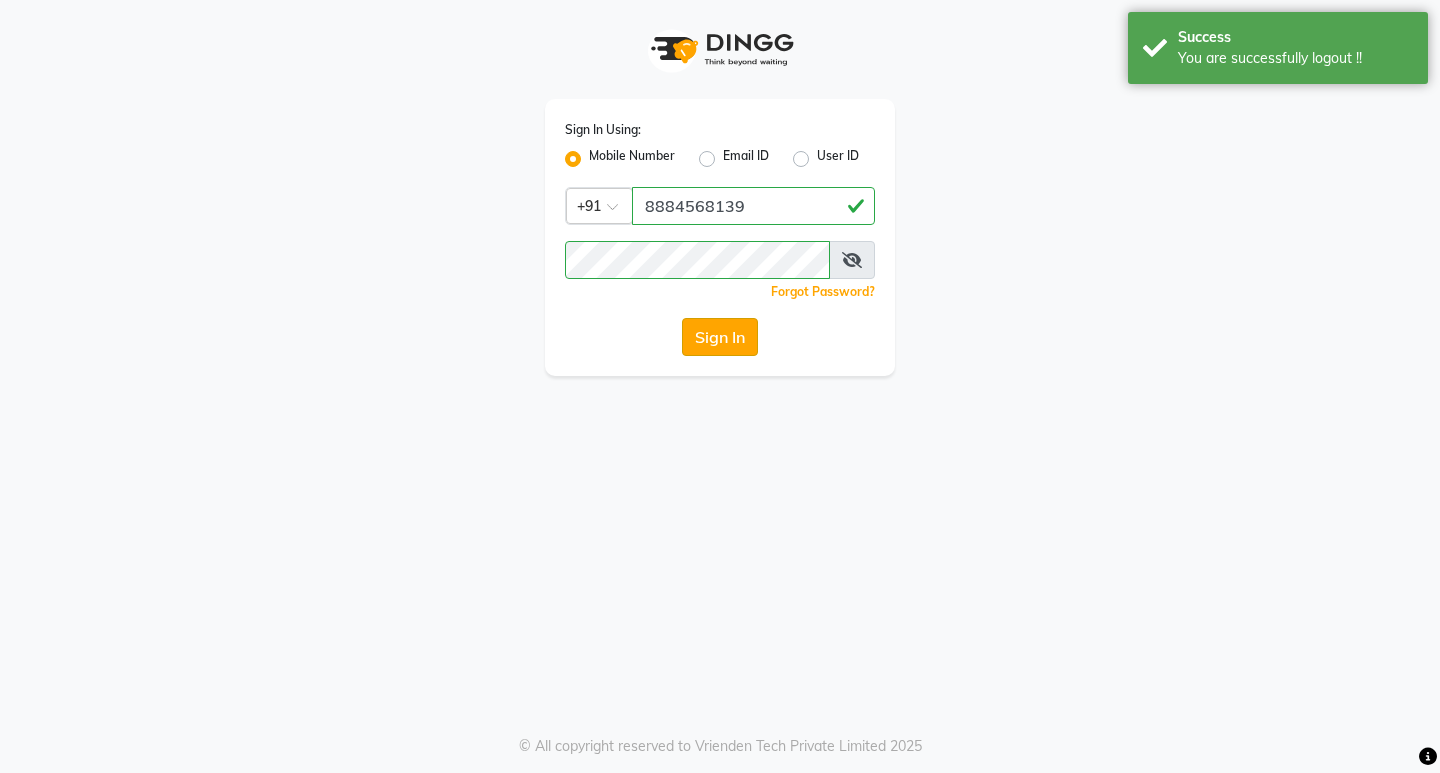 click on "Sign In" 